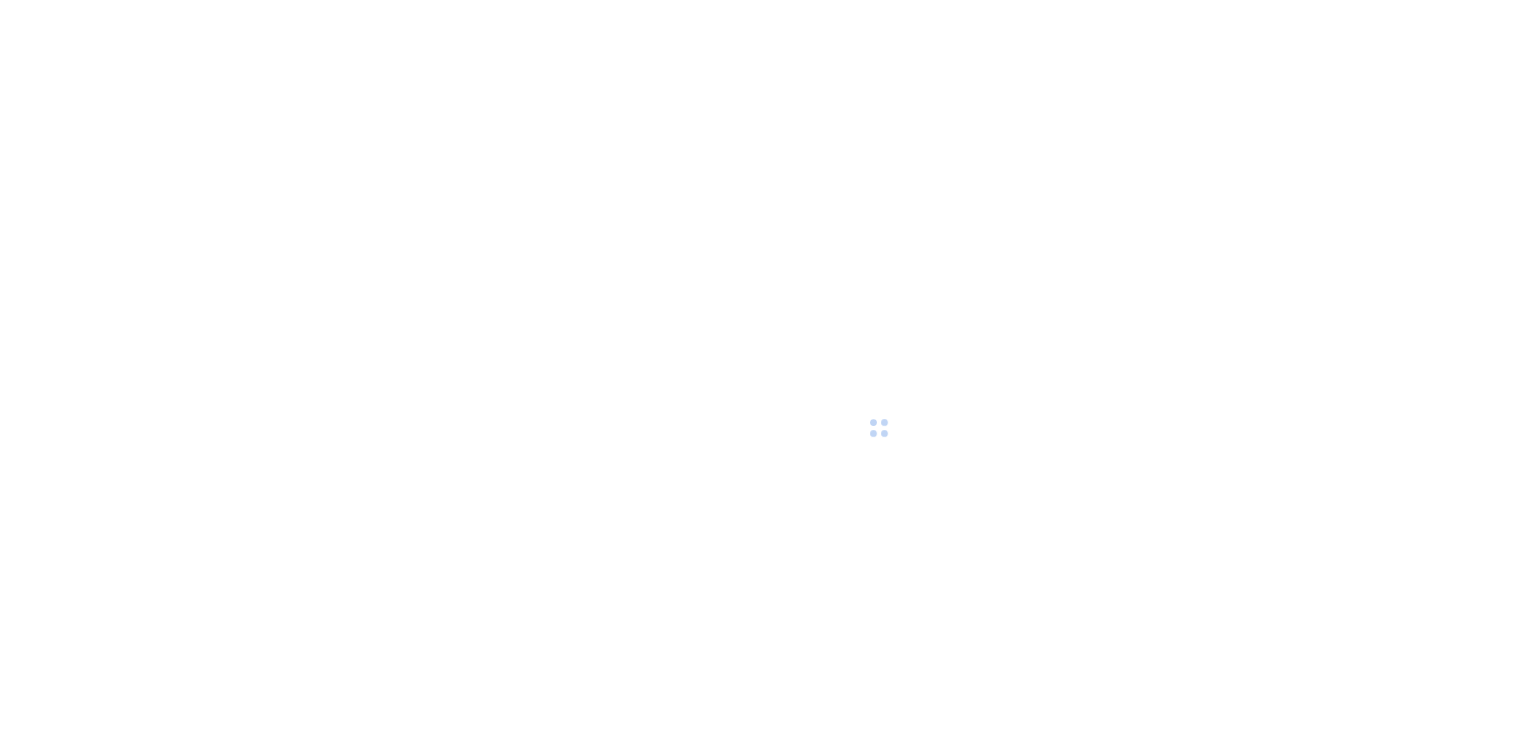 scroll, scrollTop: 0, scrollLeft: 0, axis: both 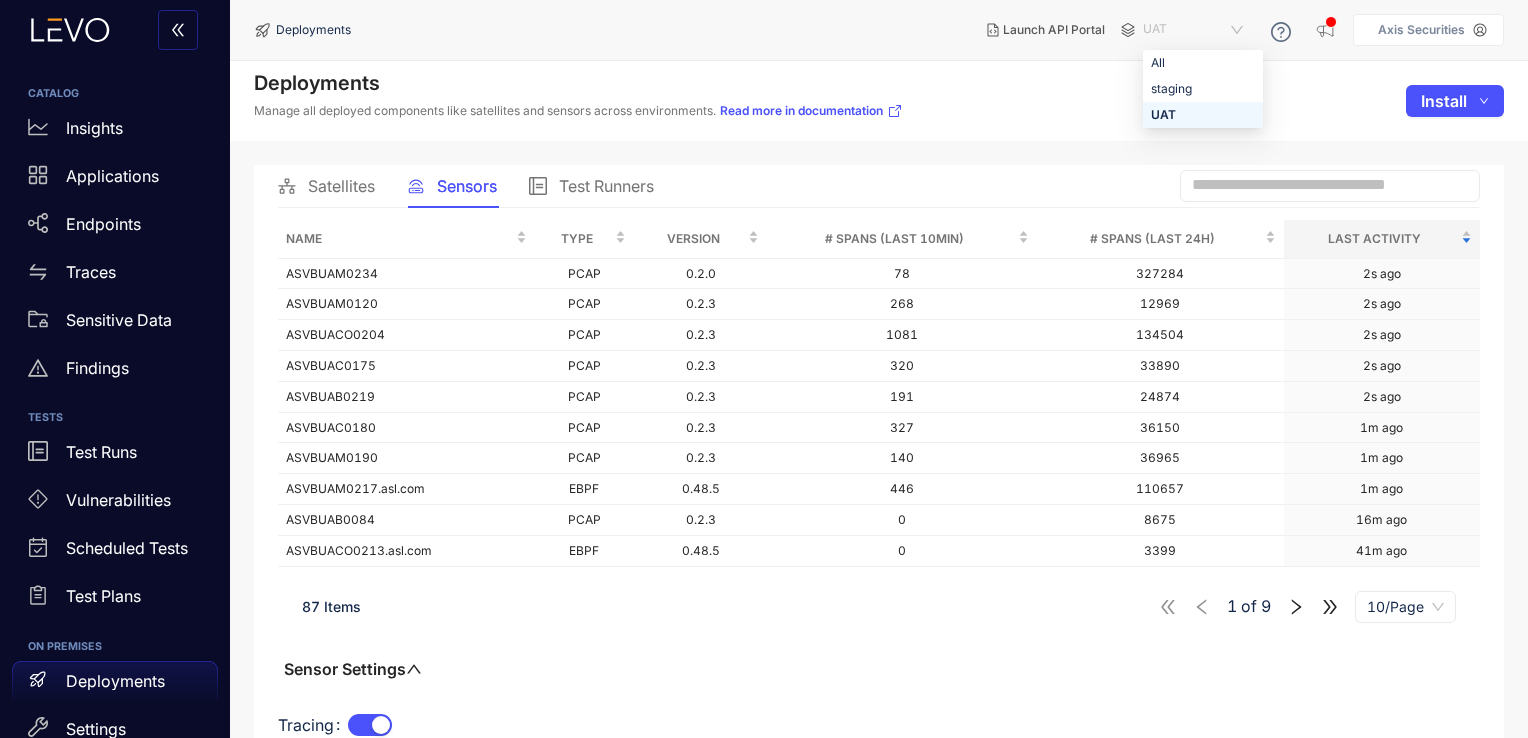 click on "UAT" at bounding box center [1195, 30] 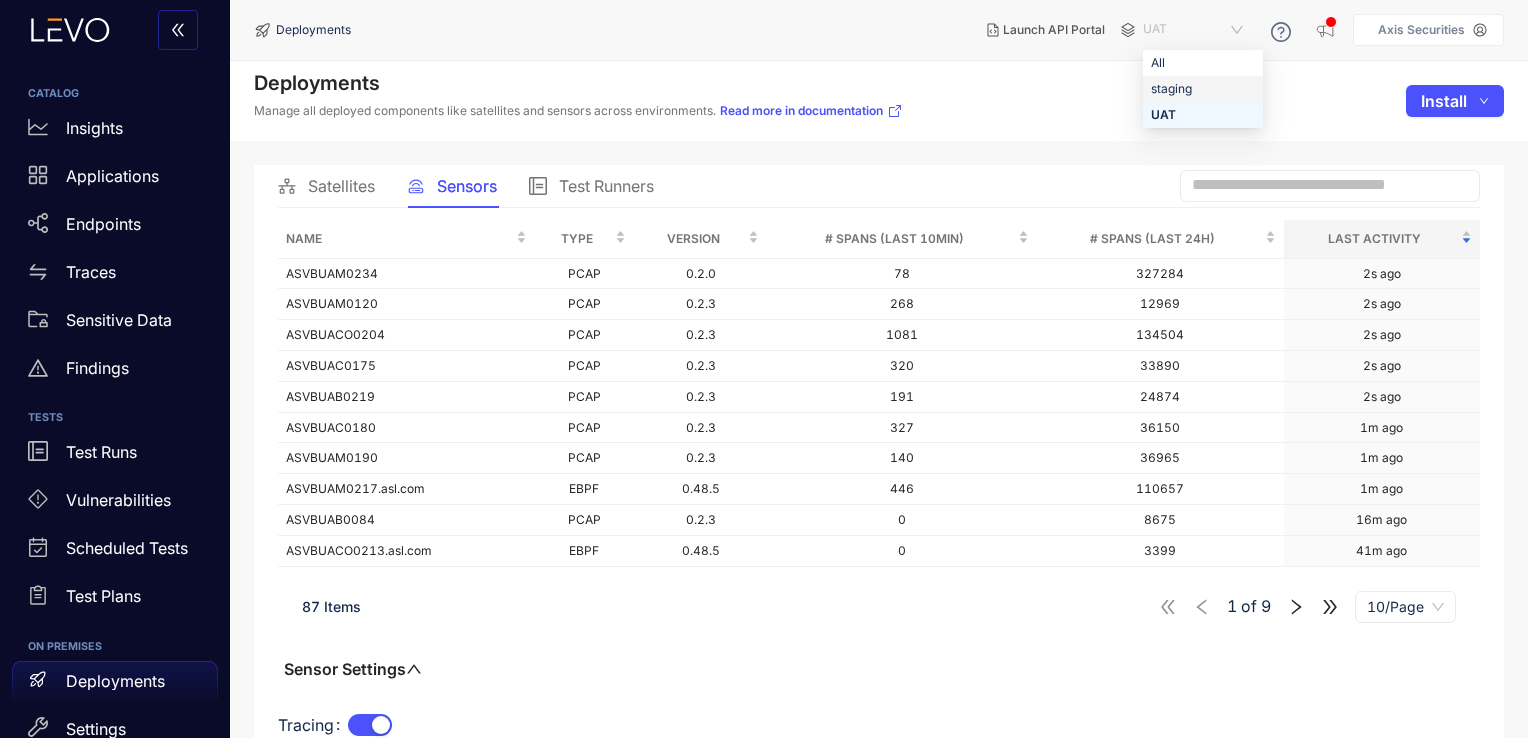 click on "staging" at bounding box center [1203, 89] 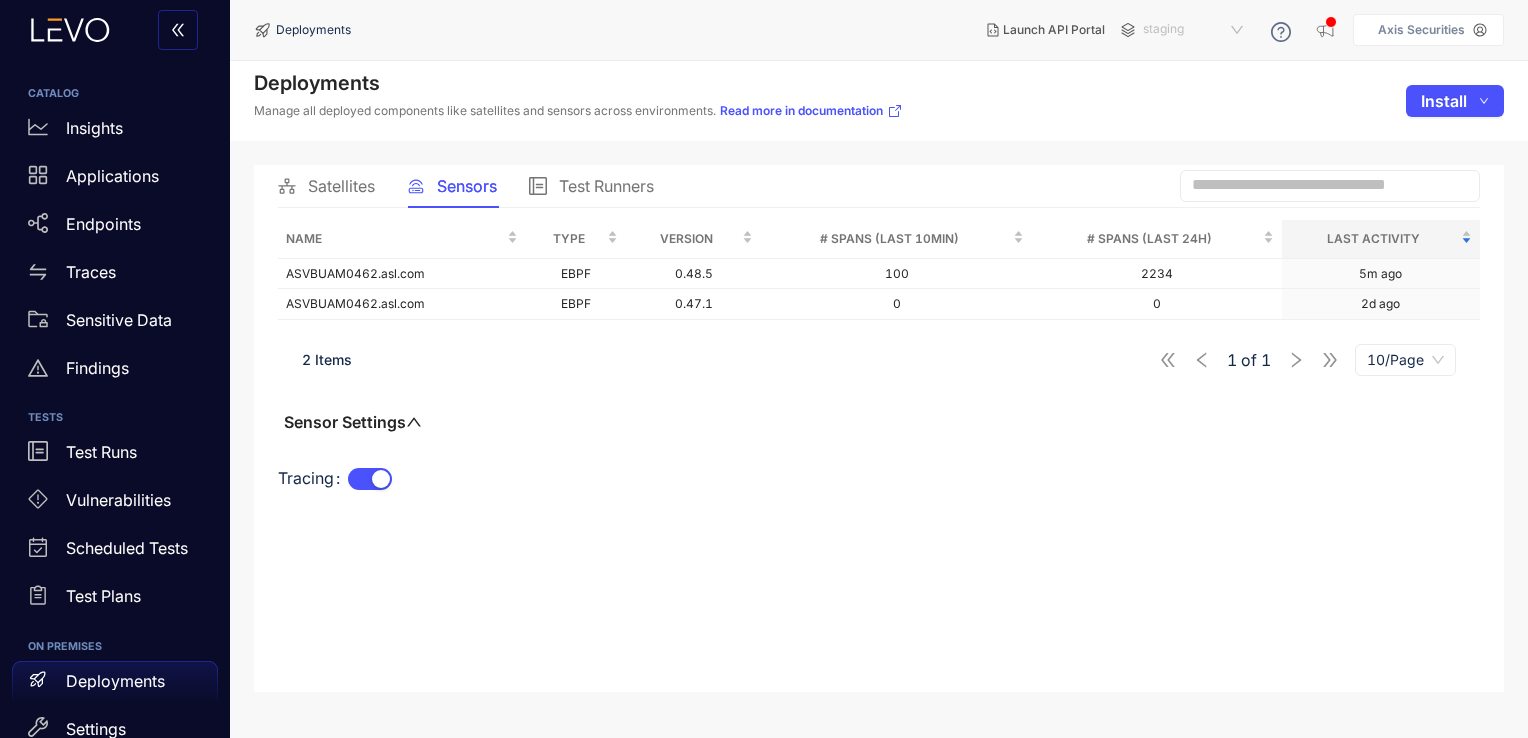 click on "staging" at bounding box center [1195, 30] 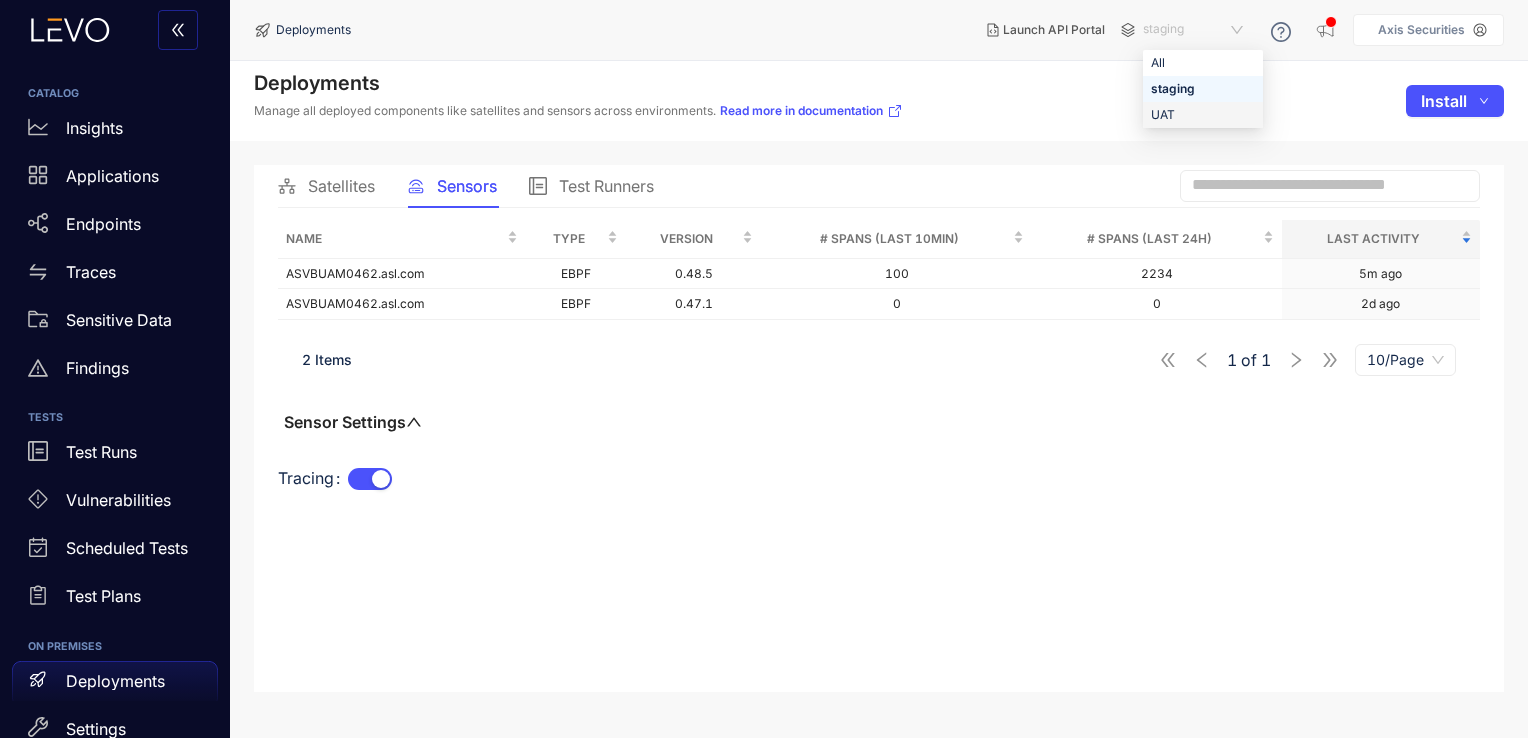 click on "UAT" at bounding box center (1203, 115) 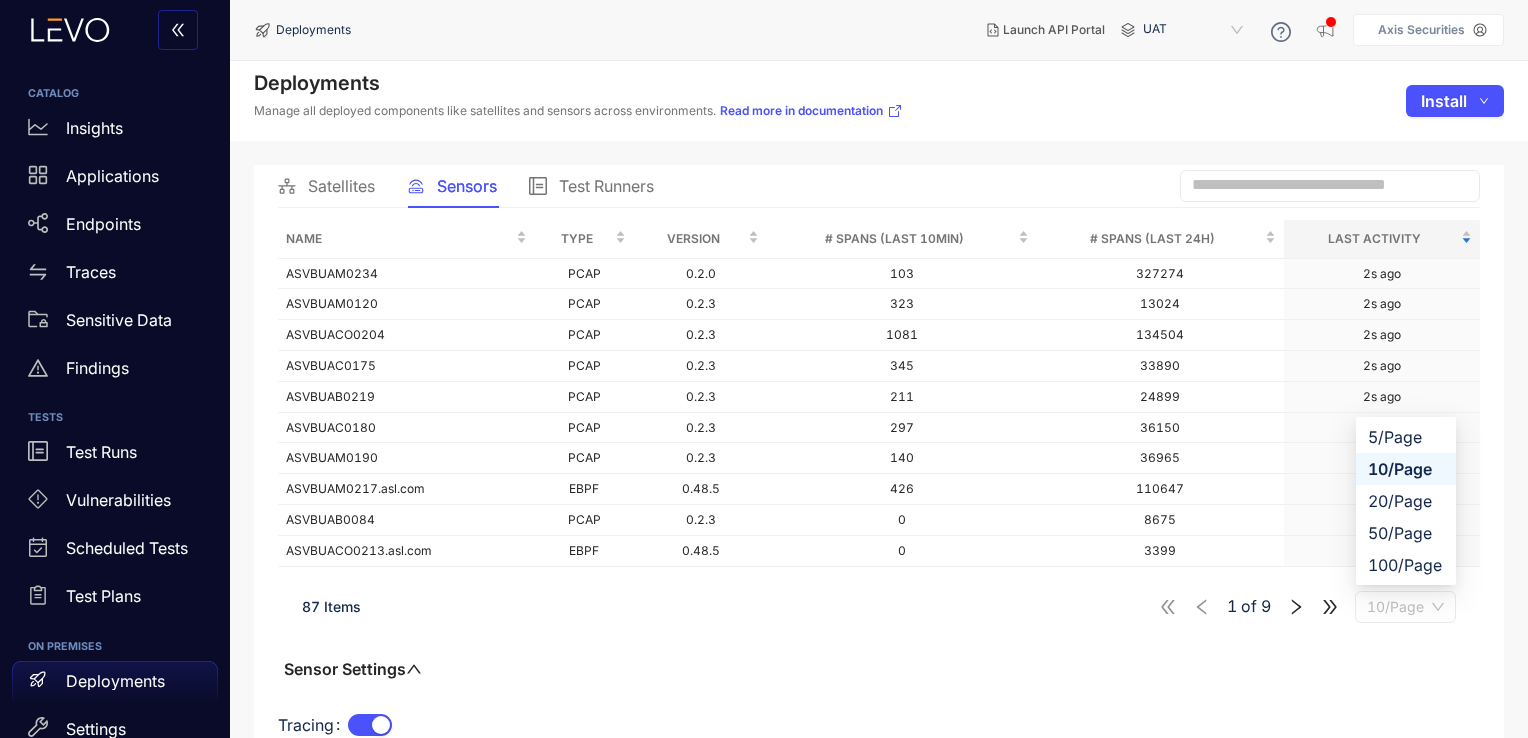 click on "10/Page" at bounding box center (1405, 607) 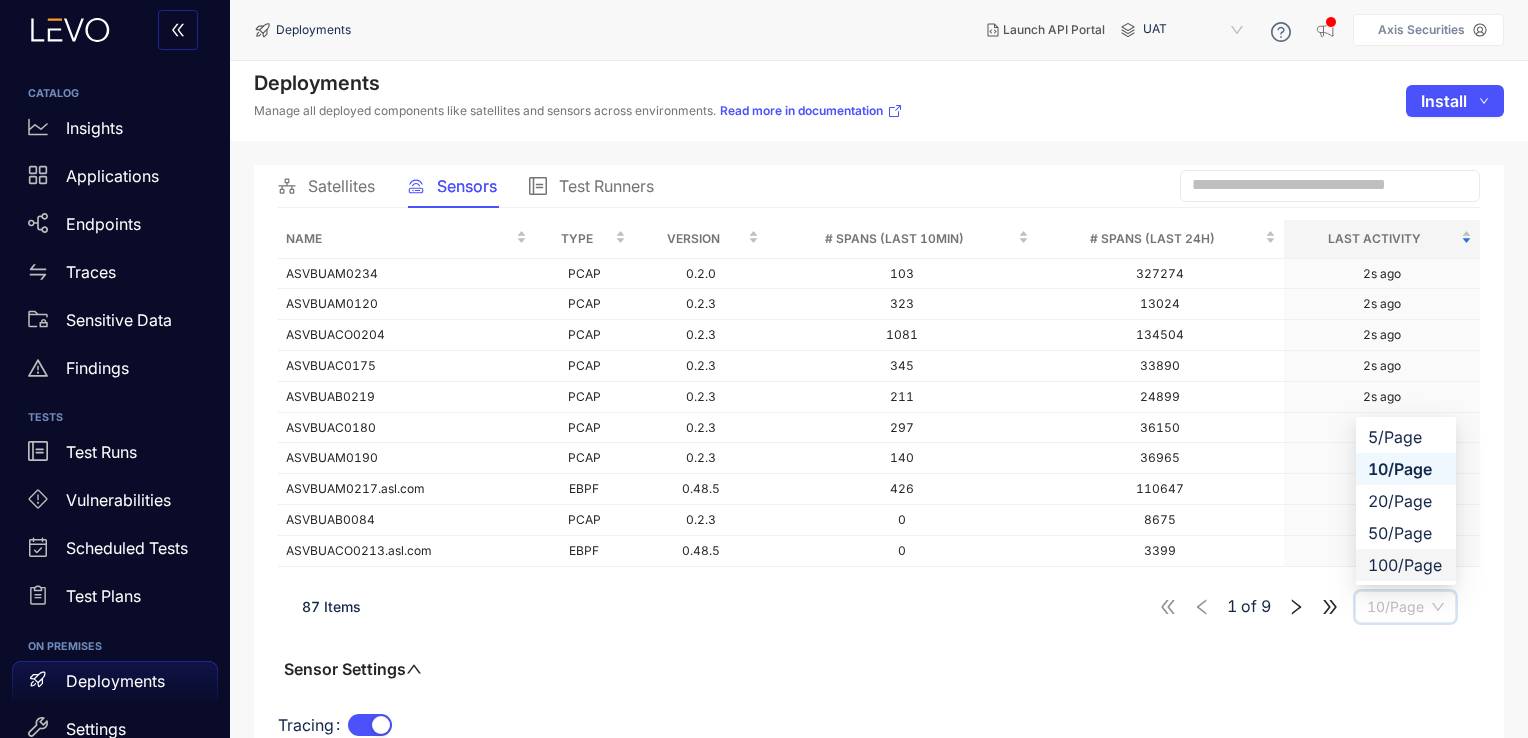 click on "100/Page" at bounding box center (1406, 565) 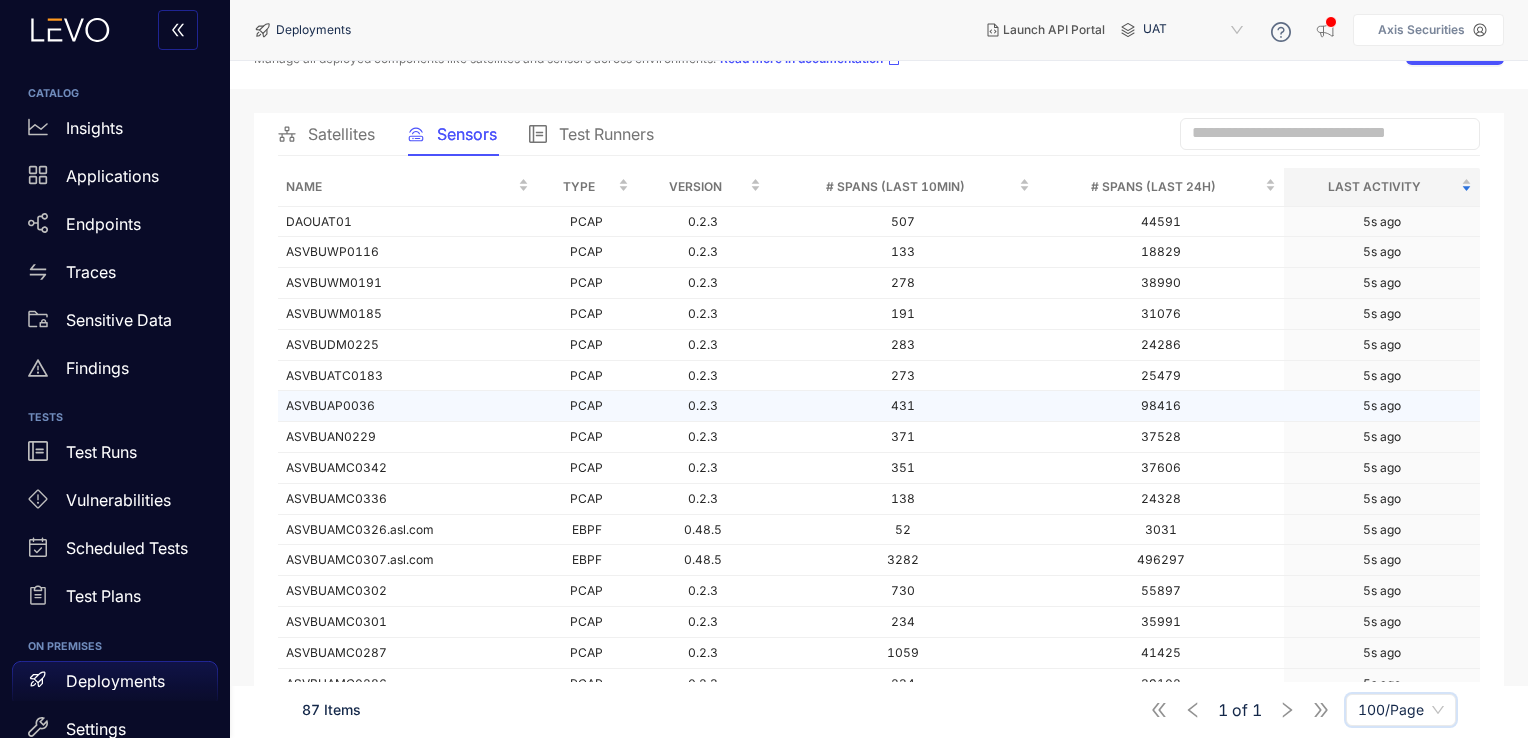 scroll, scrollTop: 0, scrollLeft: 0, axis: both 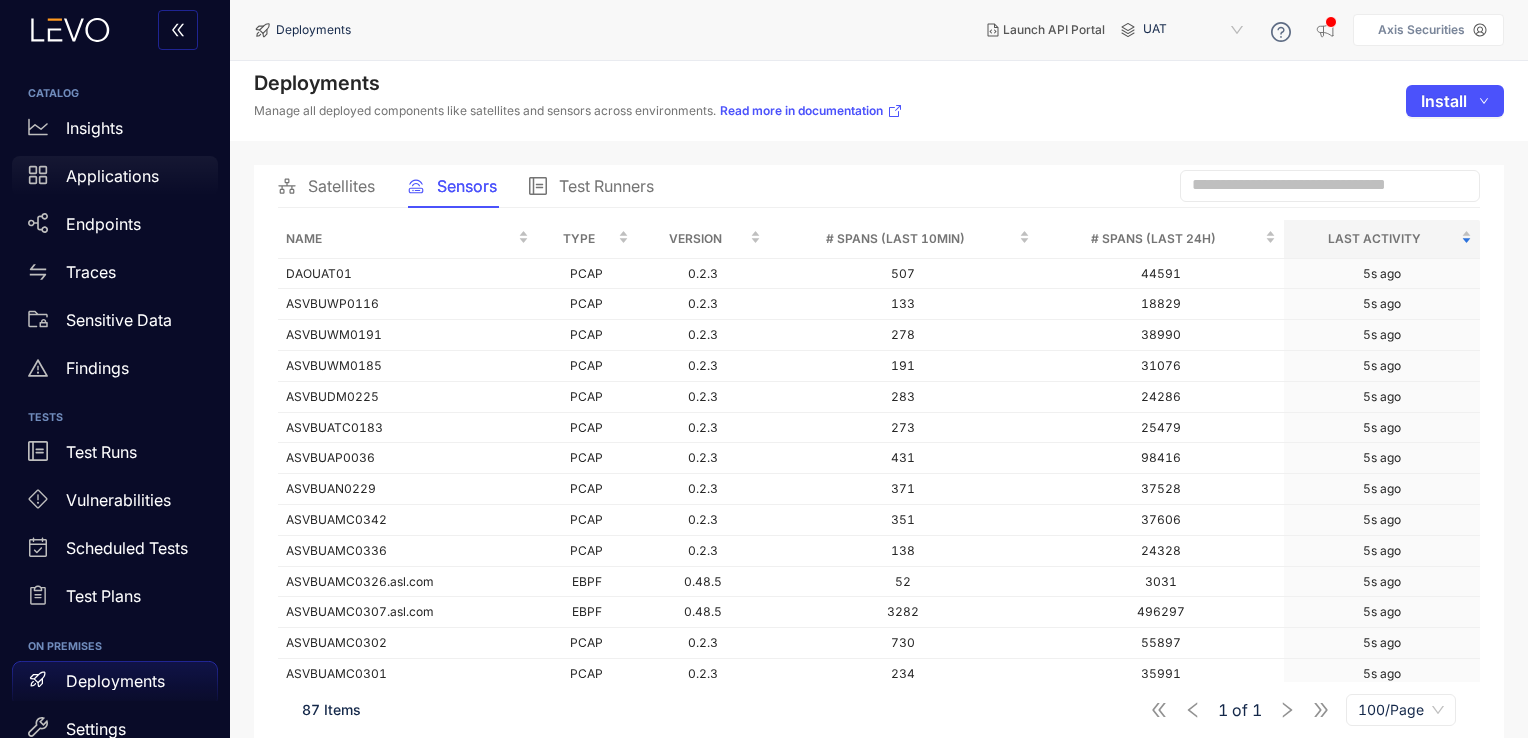 click on "Applications" at bounding box center [112, 176] 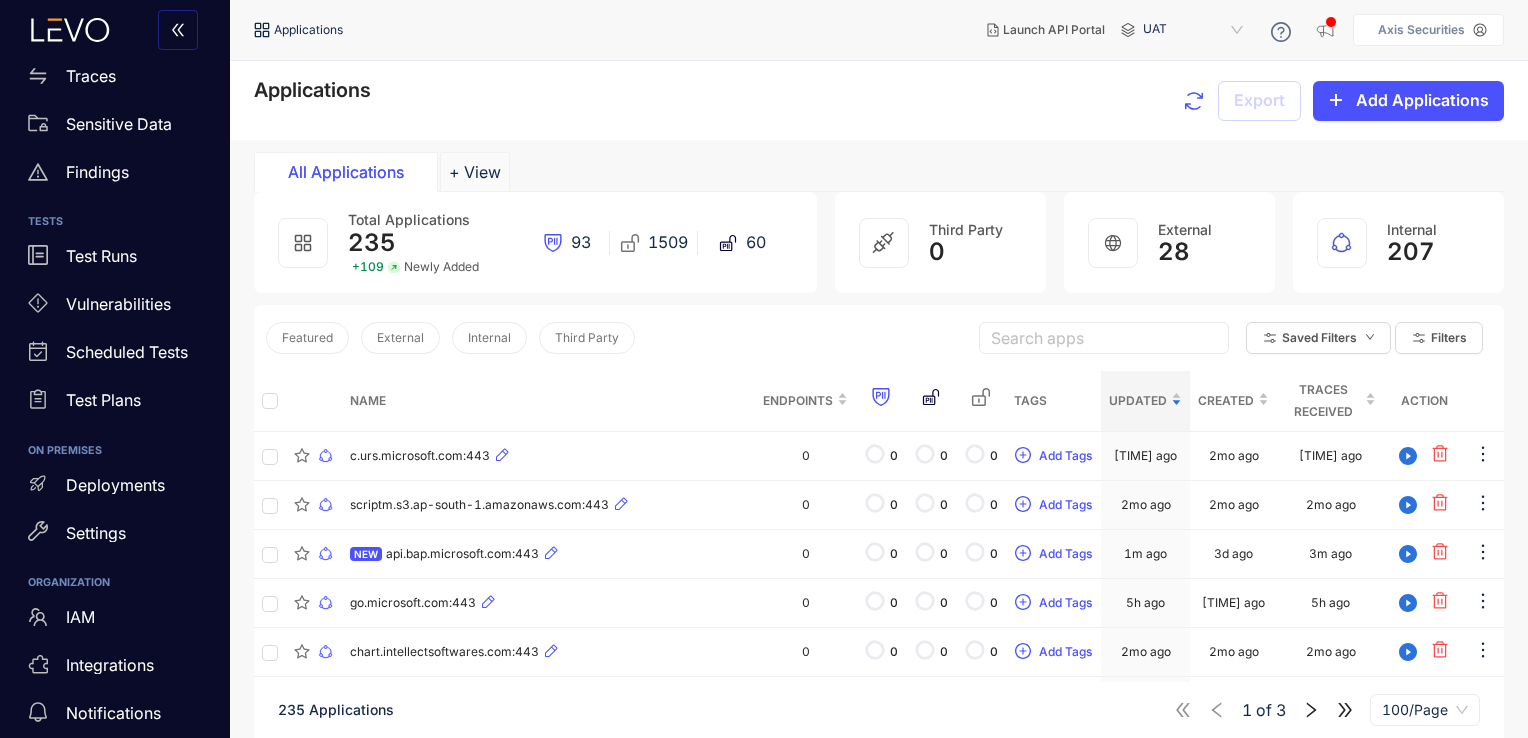 scroll, scrollTop: 211, scrollLeft: 0, axis: vertical 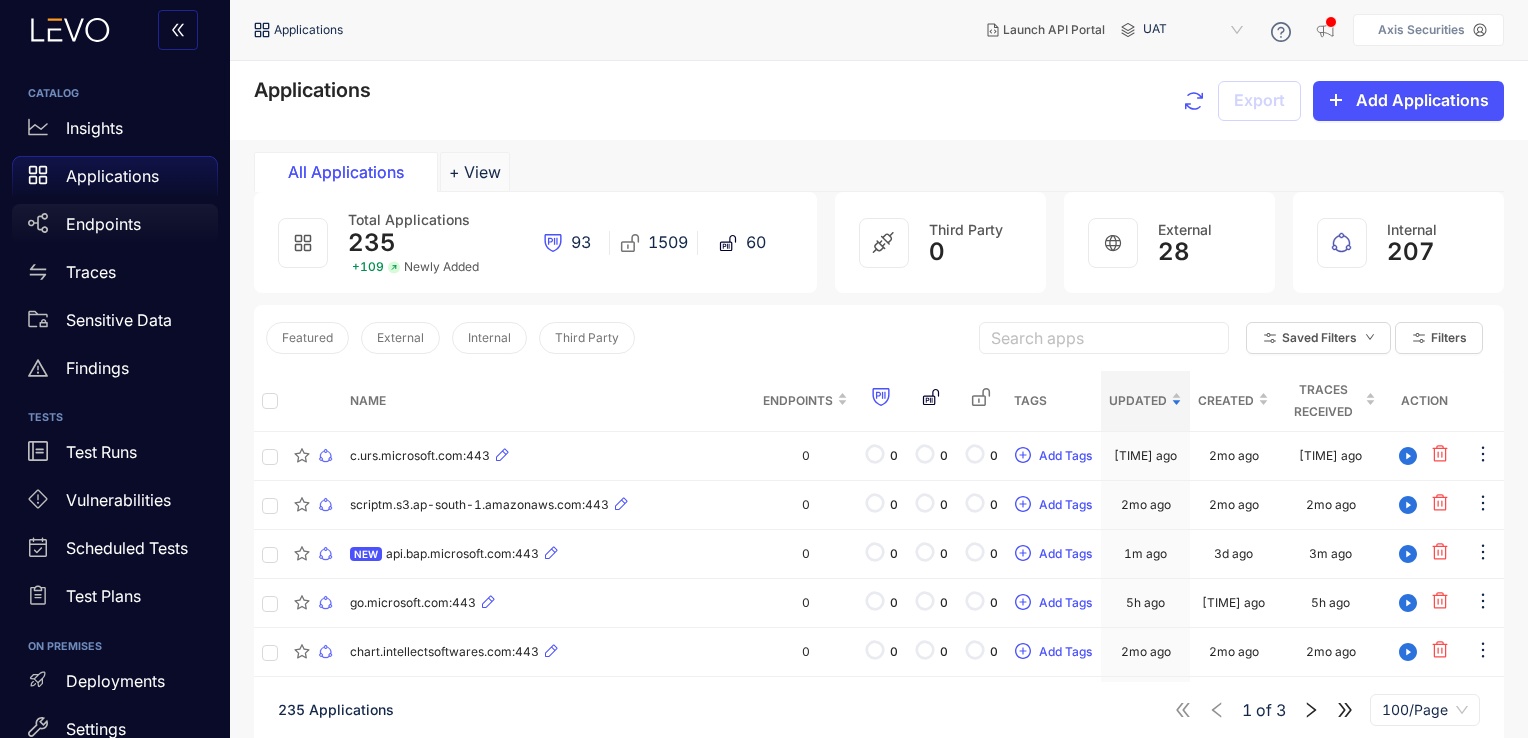 click on "Endpoints" at bounding box center [103, 224] 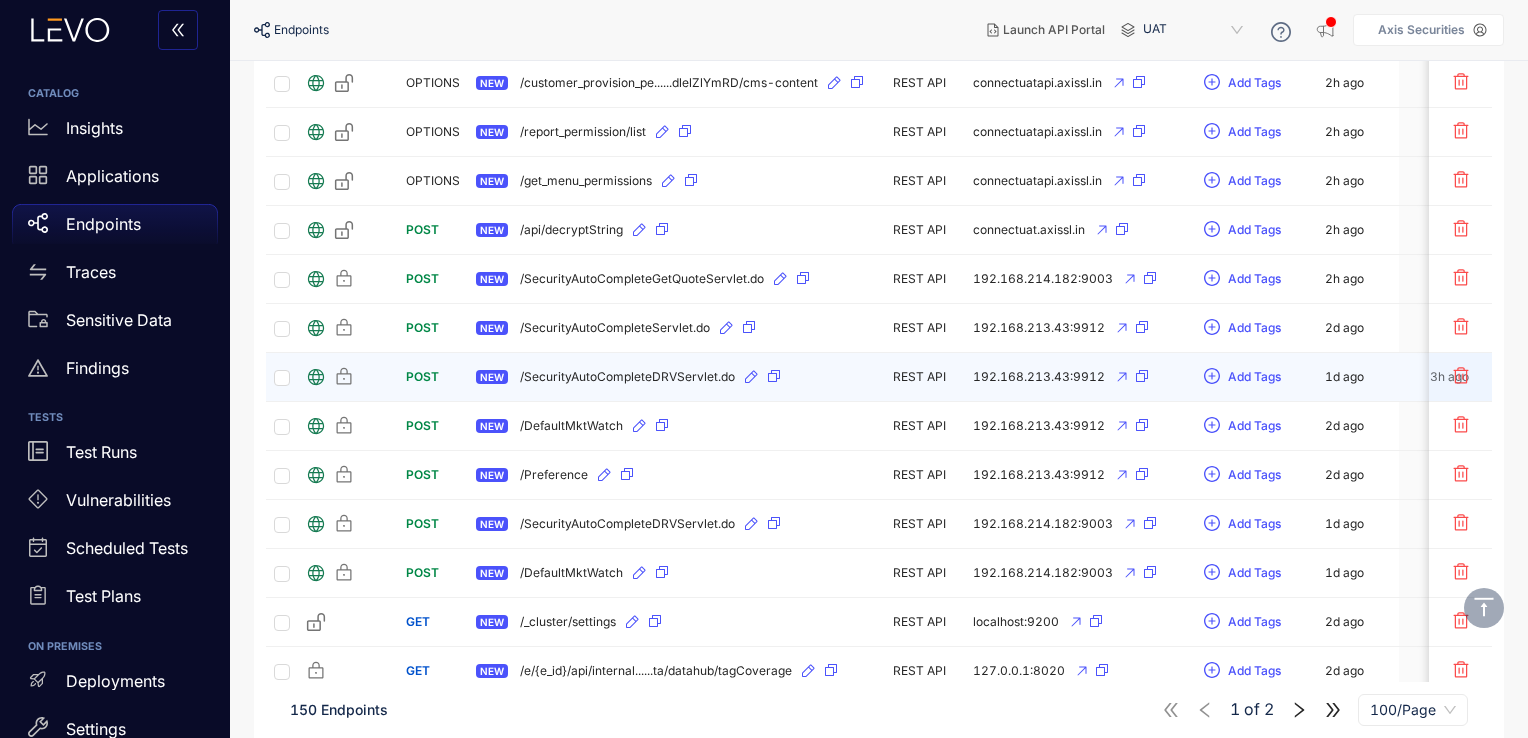 scroll, scrollTop: 3336, scrollLeft: 0, axis: vertical 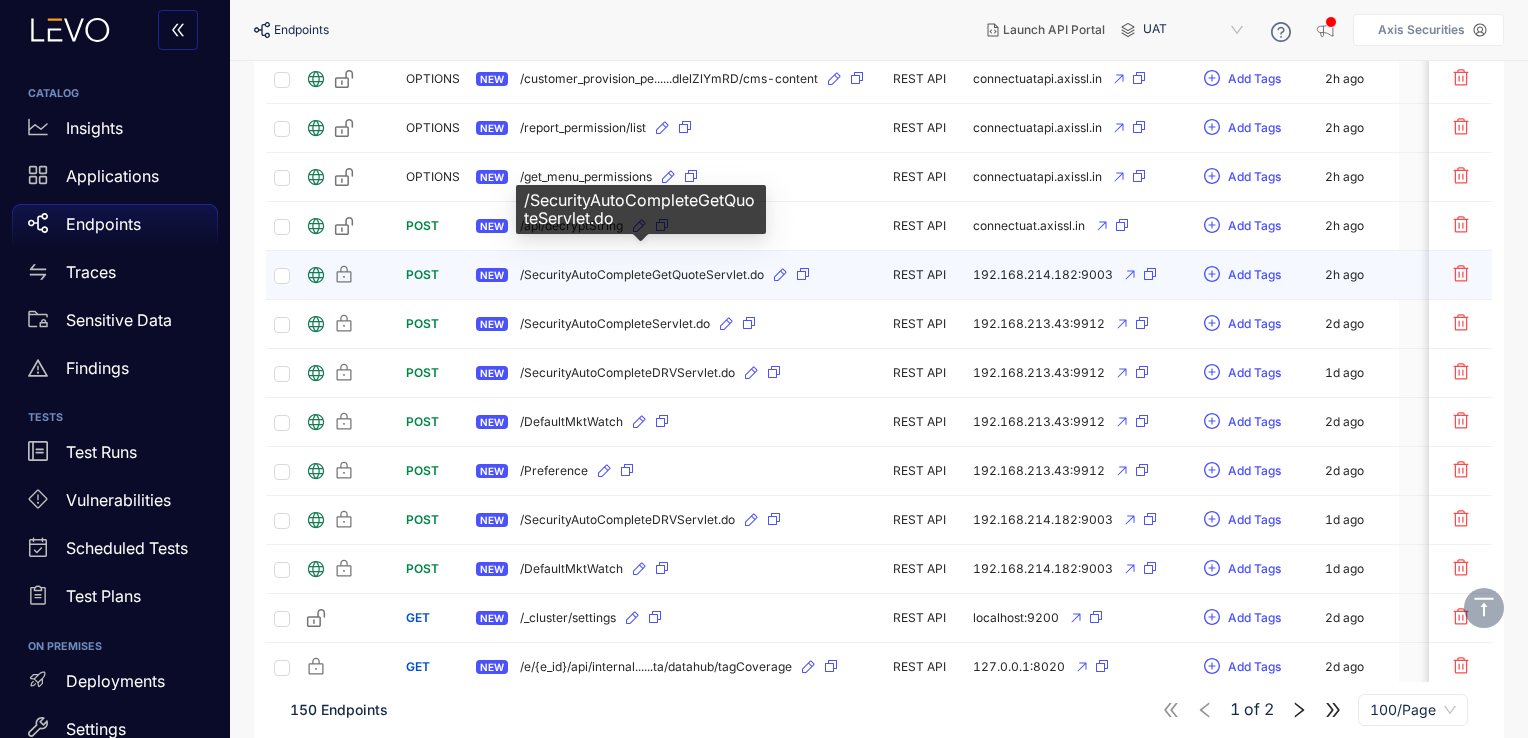 click on "/SecurityAutoCompleteGetQuoteServlet.do" at bounding box center [642, 275] 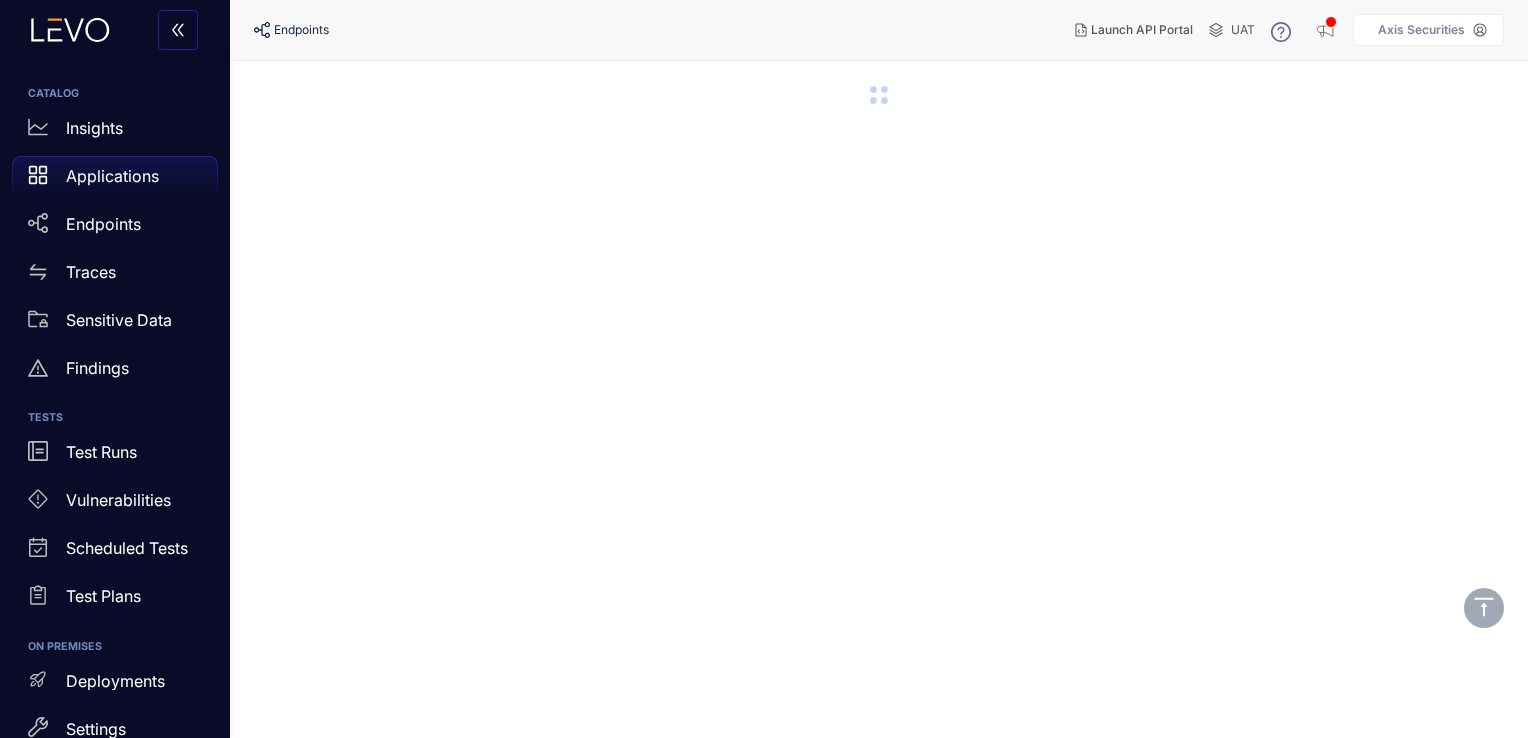 scroll, scrollTop: 0, scrollLeft: 0, axis: both 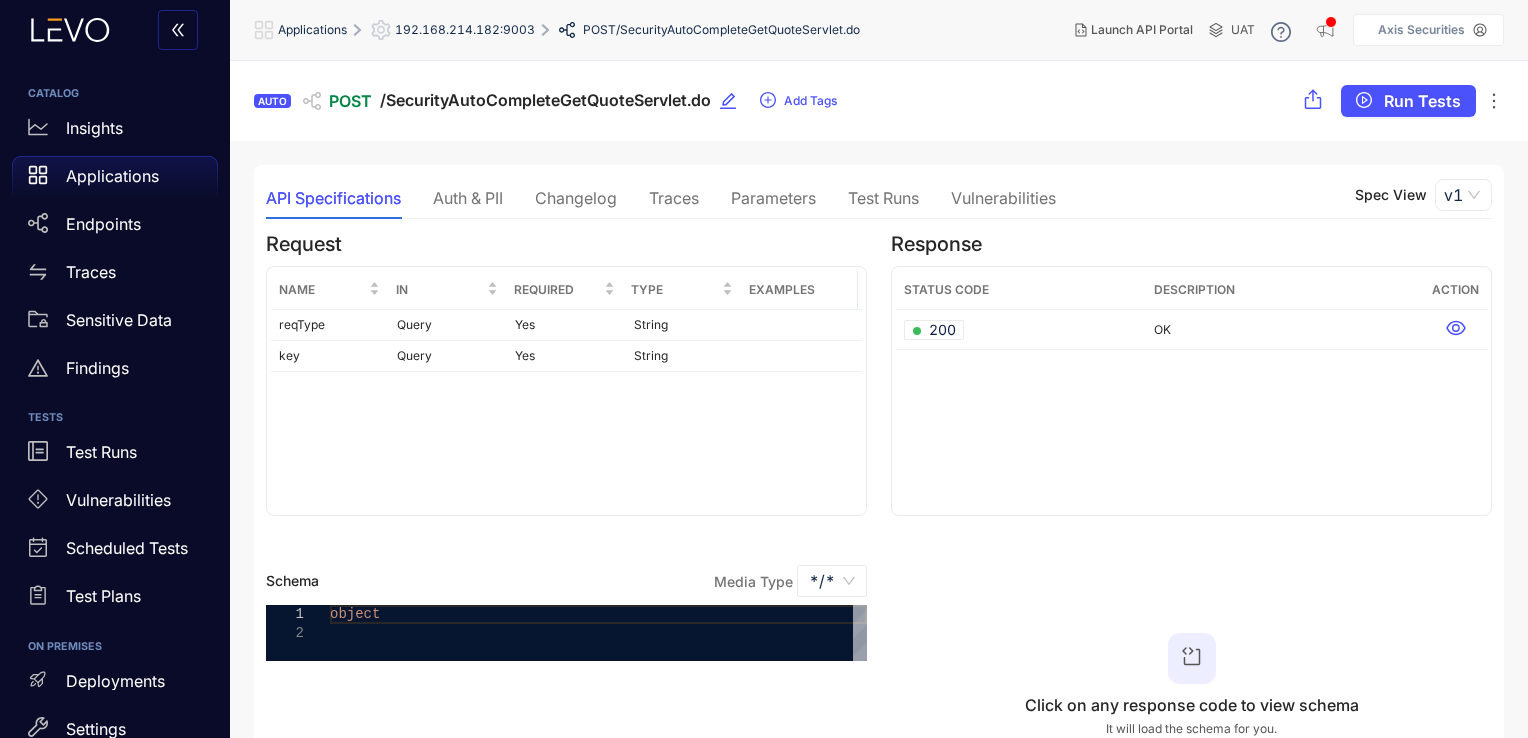 click on "Parameters" at bounding box center (773, 198) 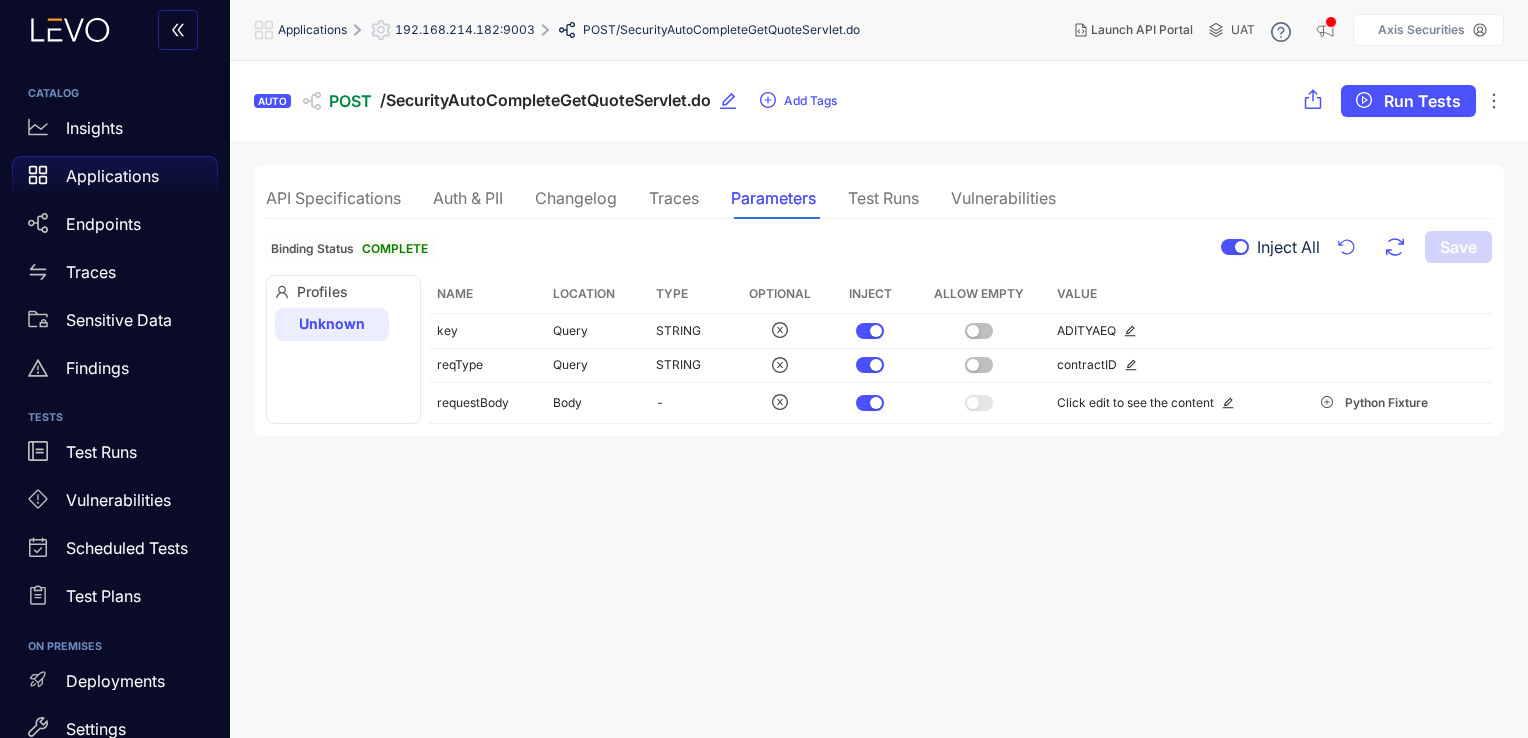 click on "Traces" at bounding box center [674, 198] 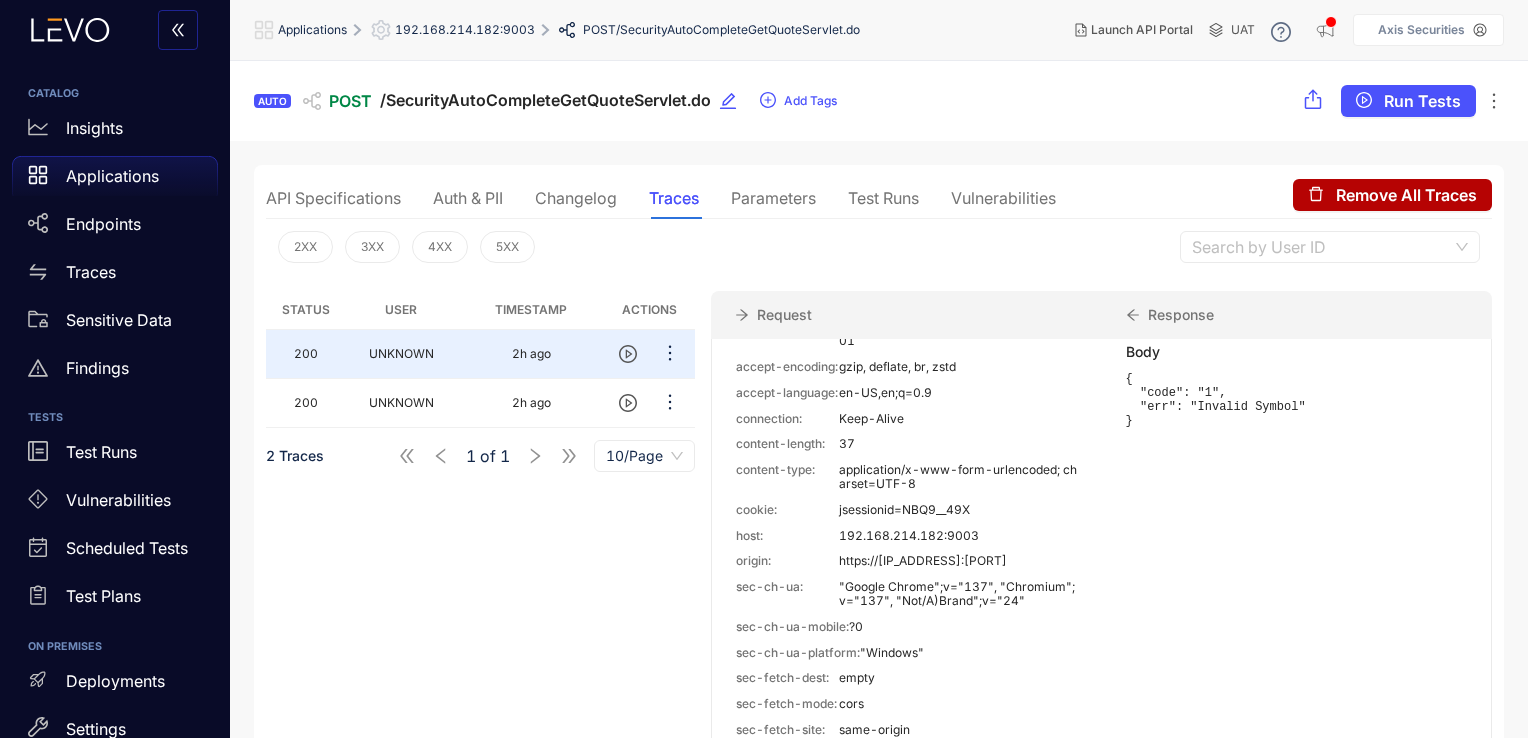 scroll, scrollTop: 392, scrollLeft: 0, axis: vertical 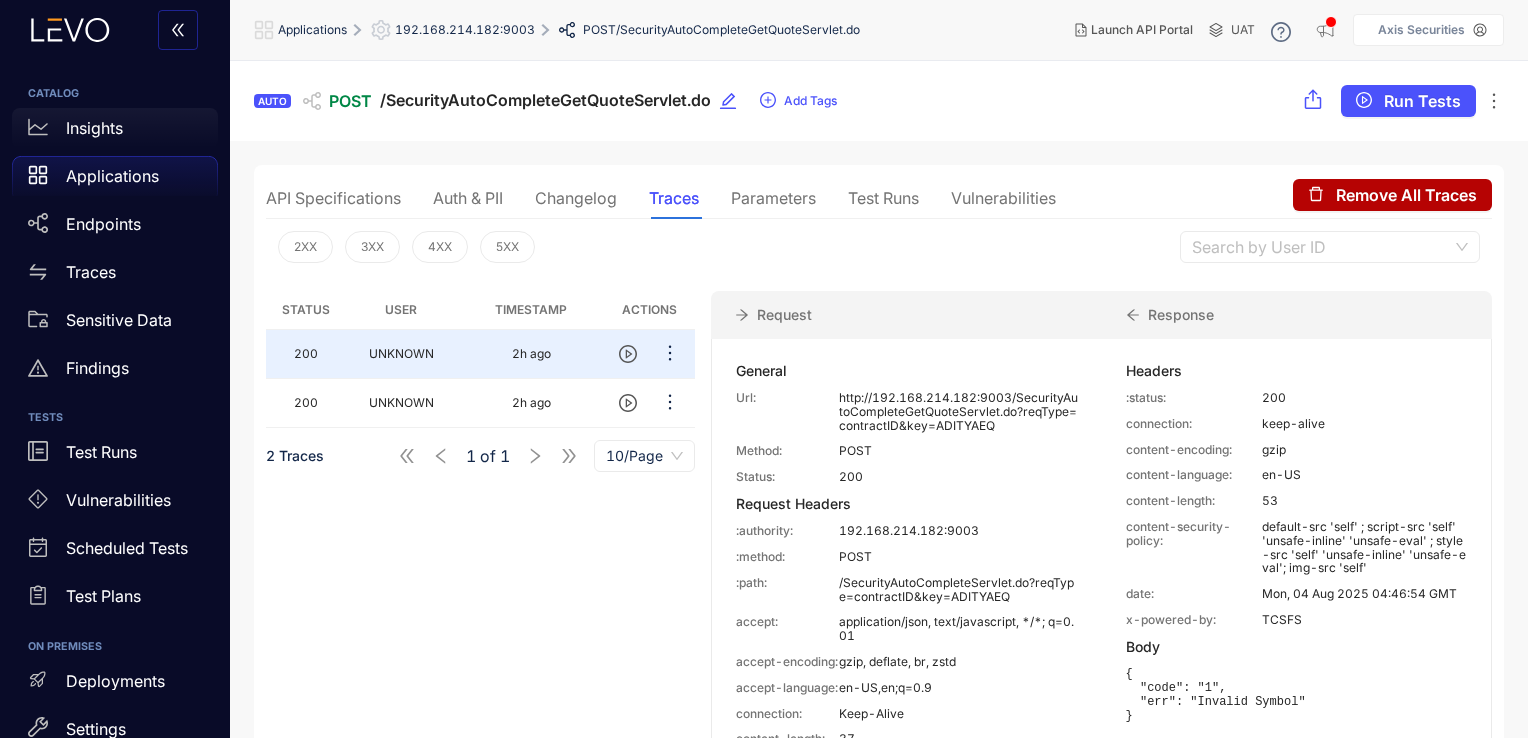 click on "Insights" at bounding box center [115, 128] 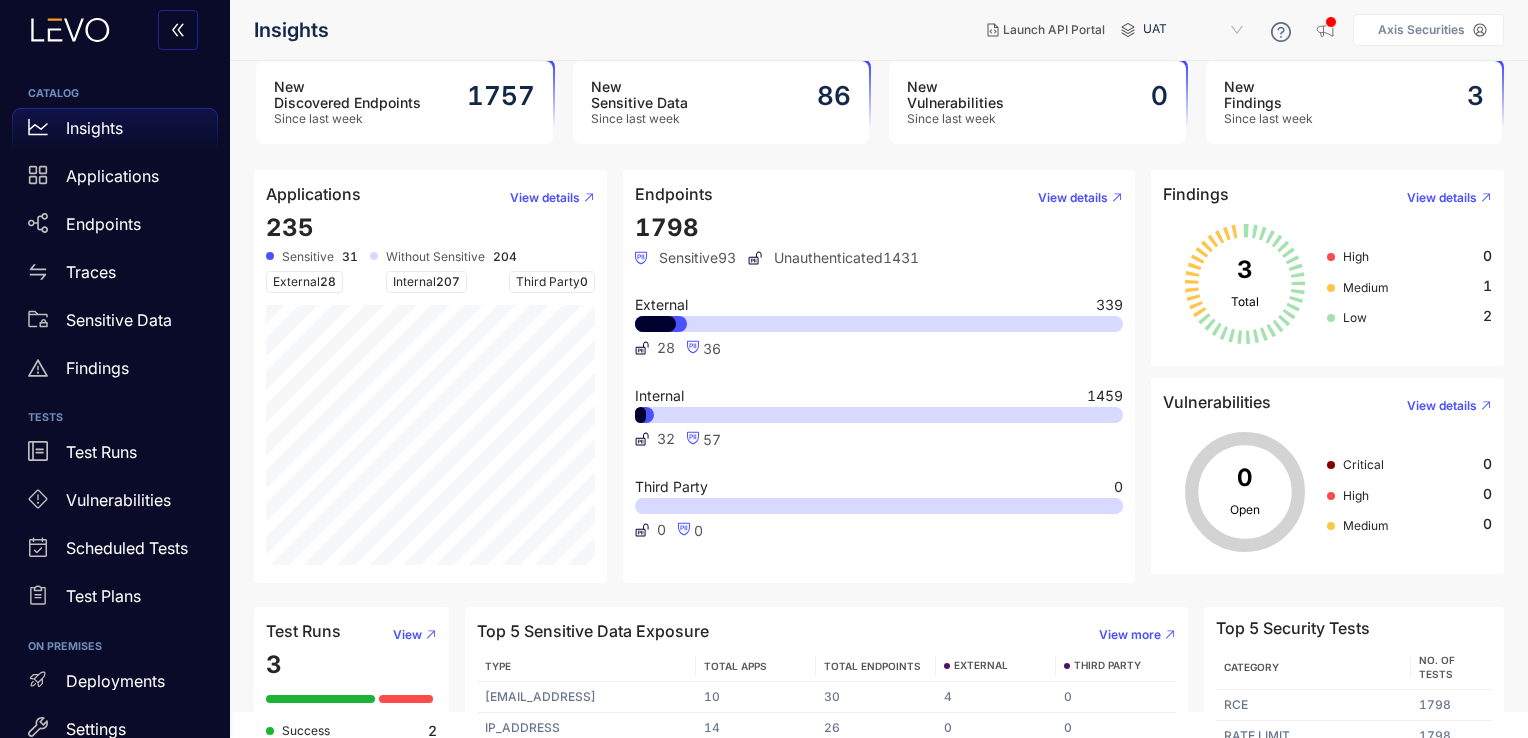 scroll, scrollTop: 0, scrollLeft: 0, axis: both 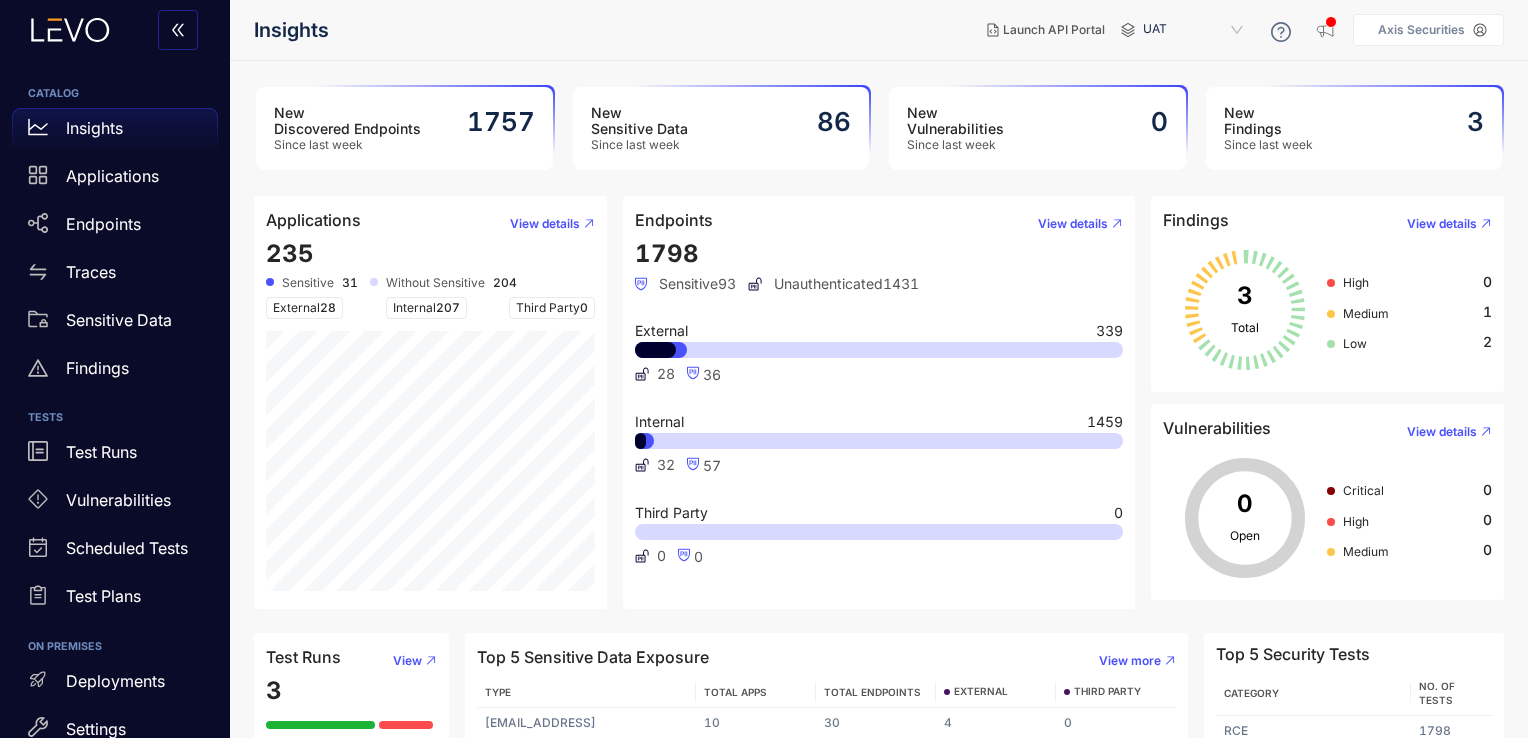 click on "New Discovered Endpoints Since last week 1757" at bounding box center [404, 128] 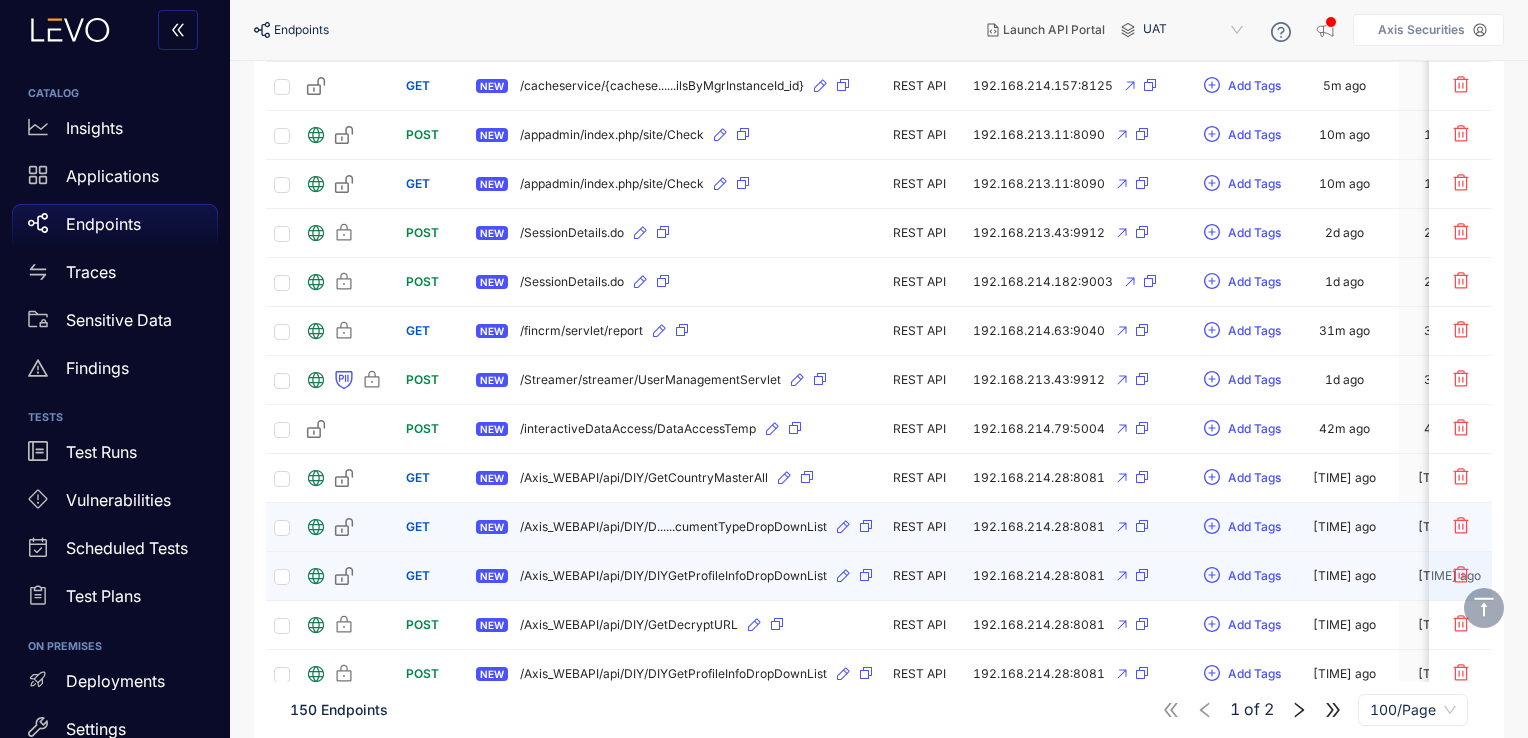 scroll, scrollTop: 240, scrollLeft: 0, axis: vertical 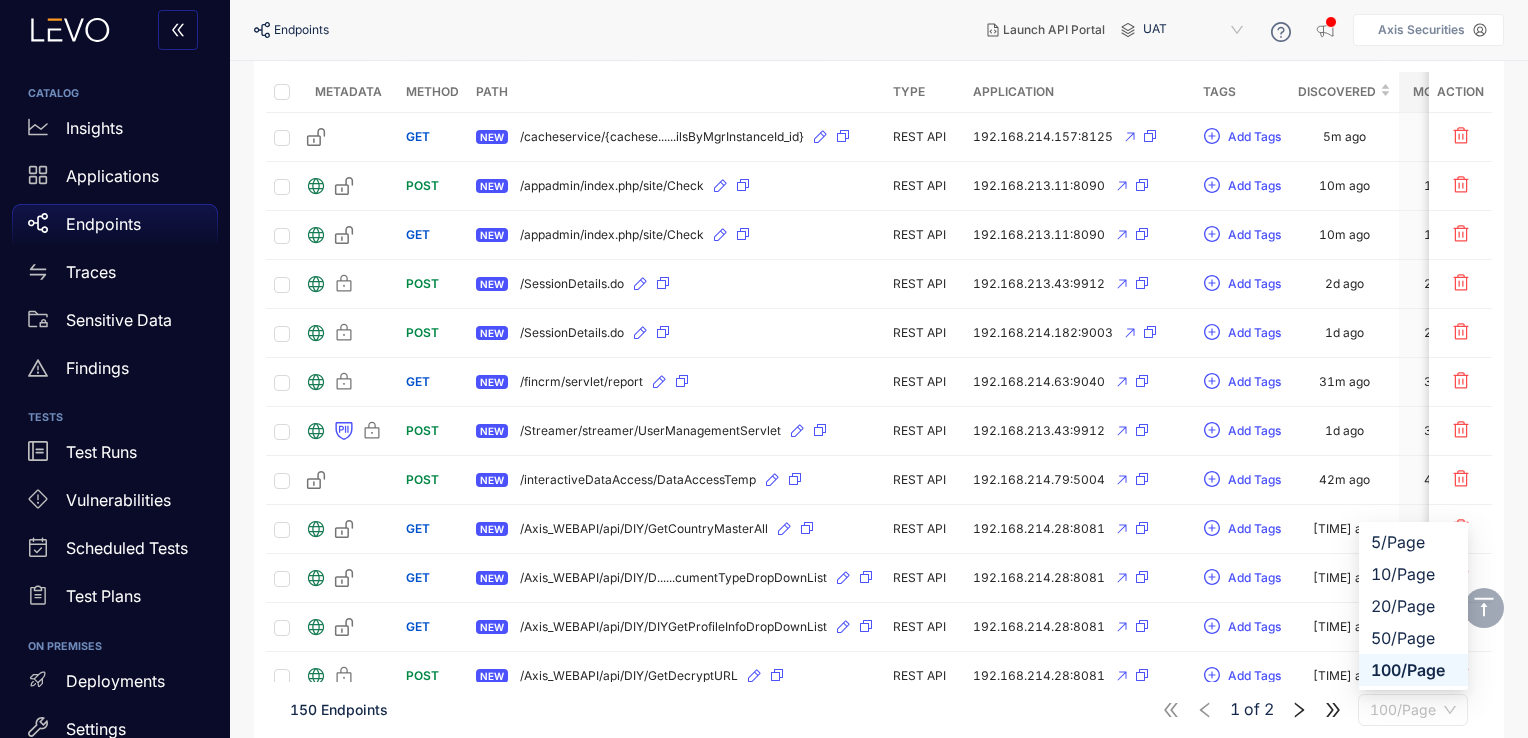 click on "100/Page" at bounding box center (1413, 710) 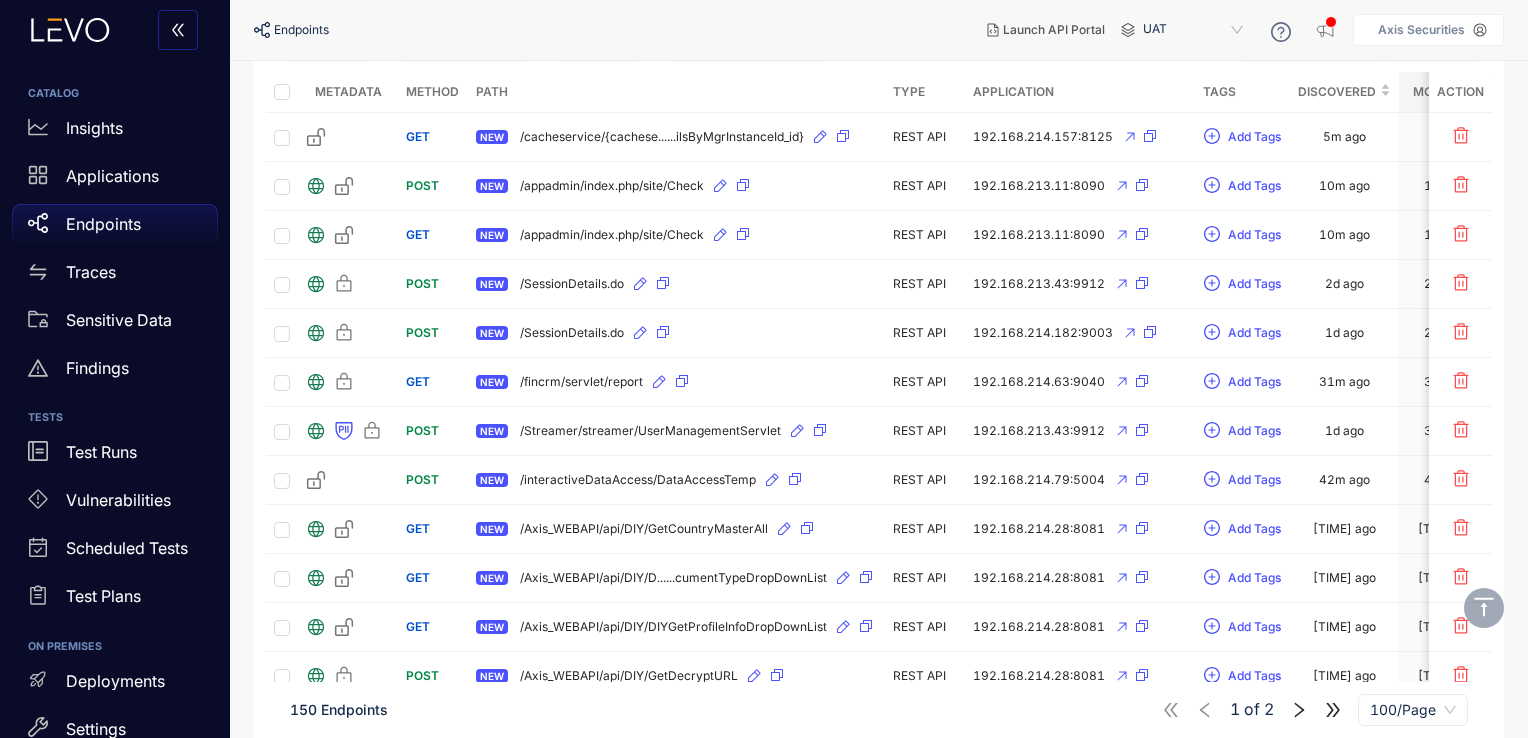 click 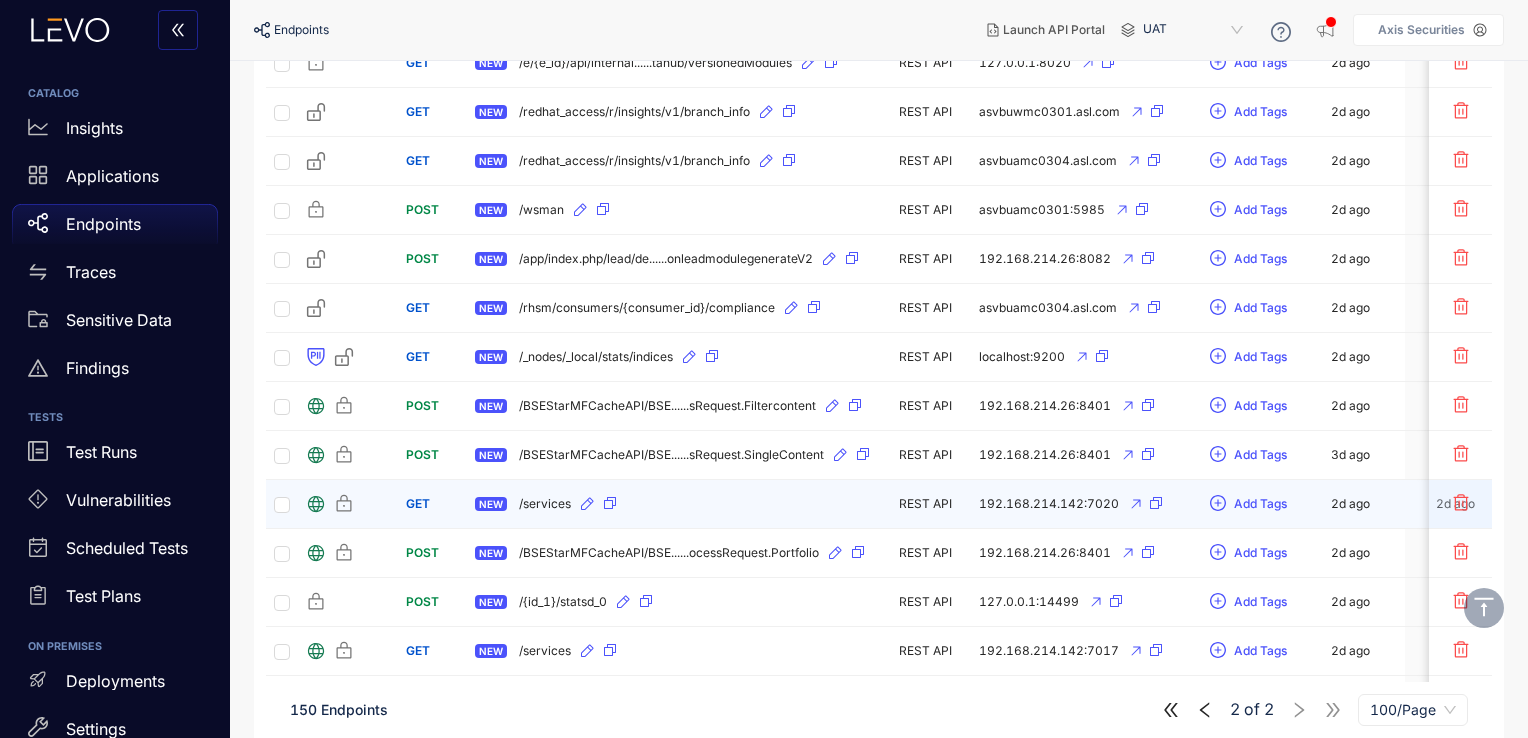 scroll, scrollTop: 2566, scrollLeft: 0, axis: vertical 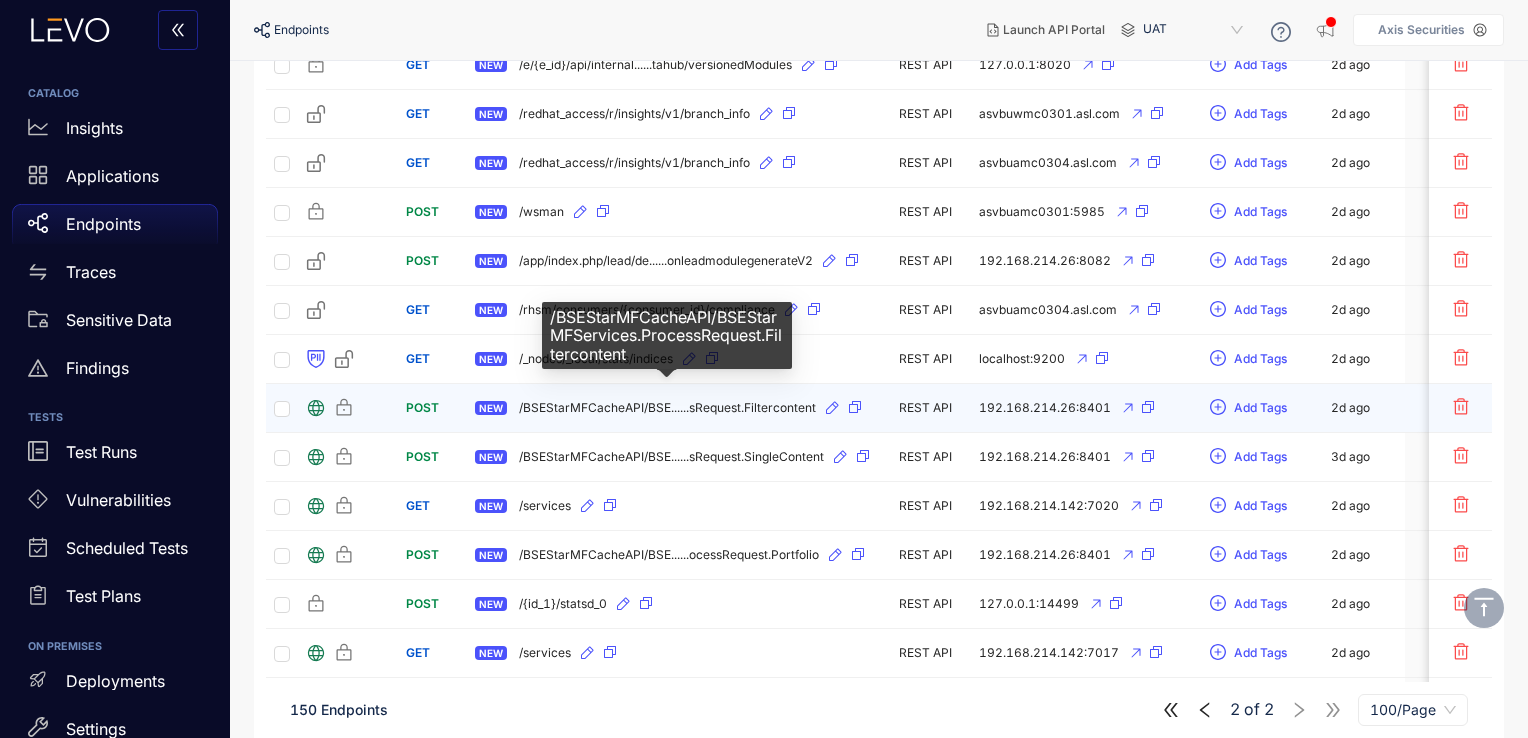 click on "/BSEStarMFCacheAPI/BSE......sRequest.Filtercontent" at bounding box center (667, 408) 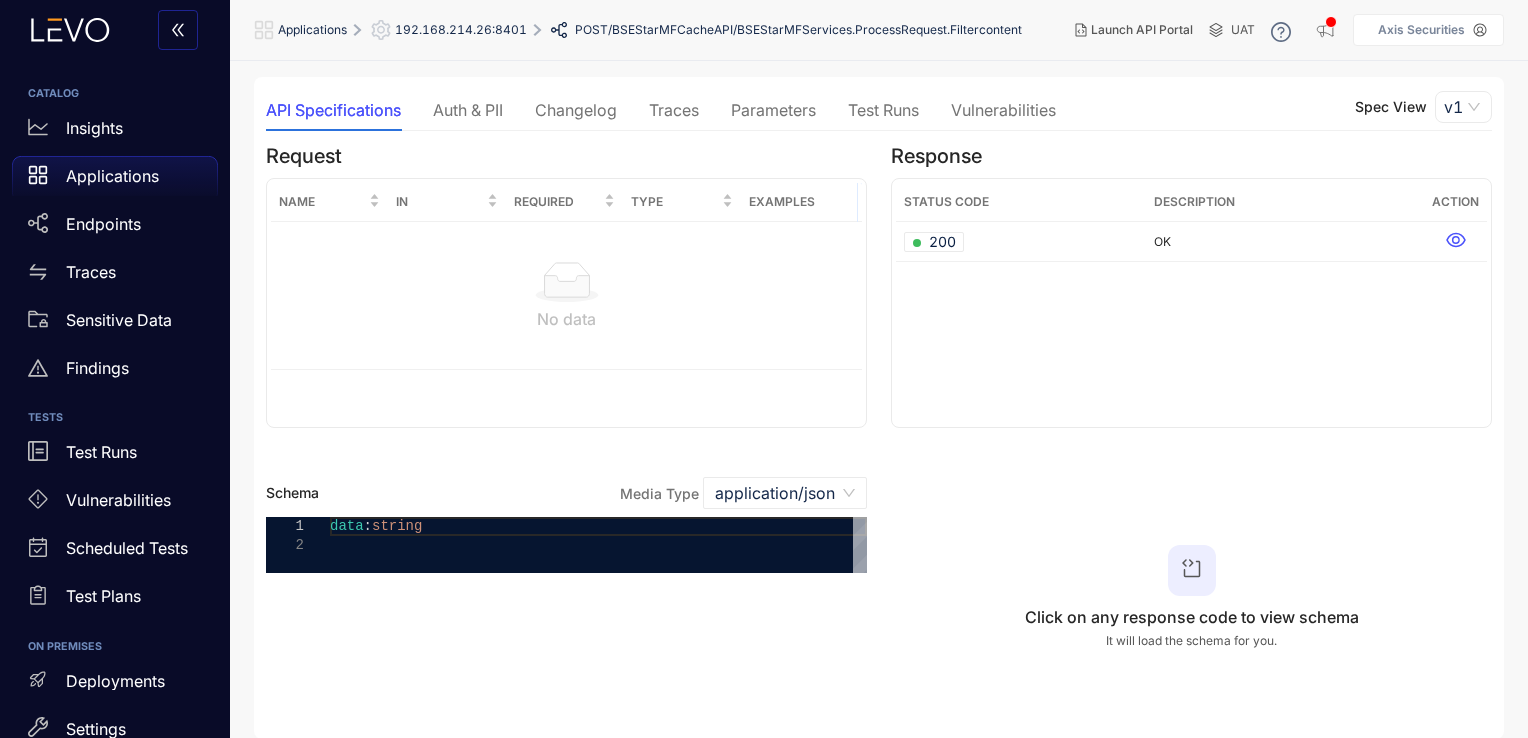 scroll, scrollTop: 0, scrollLeft: 0, axis: both 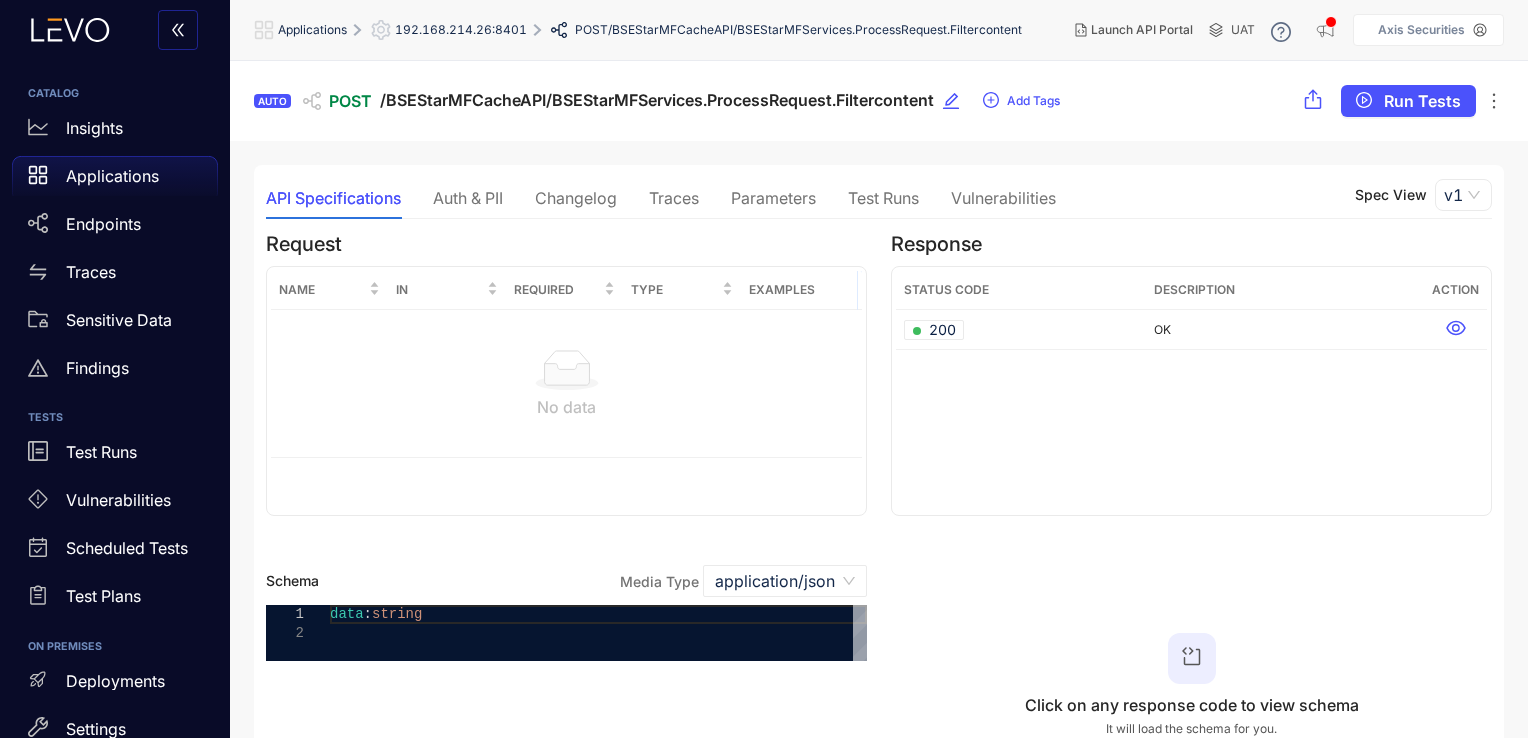 click on "Parameters" at bounding box center (773, 198) 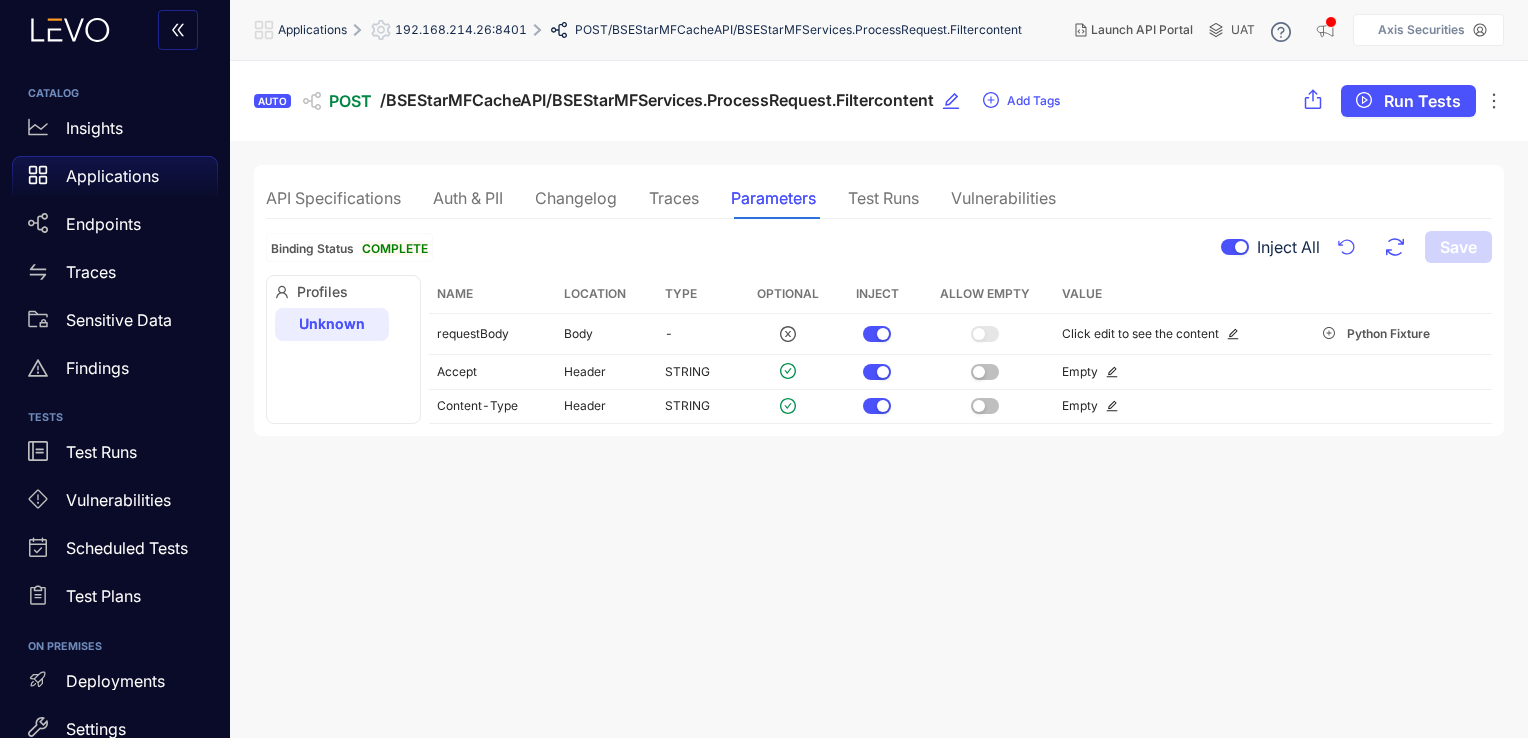 click on "Traces" at bounding box center [674, 198] 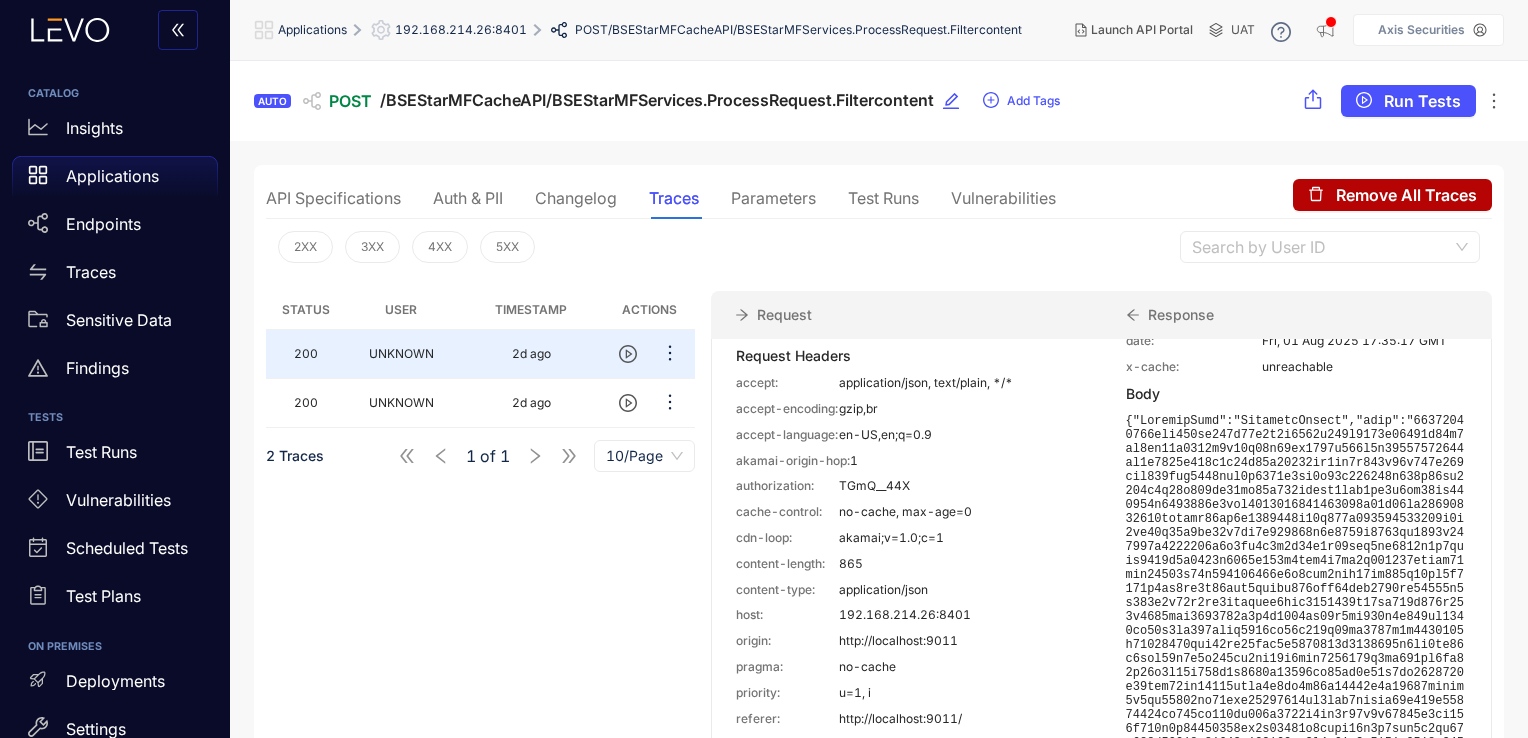scroll, scrollTop: 0, scrollLeft: 0, axis: both 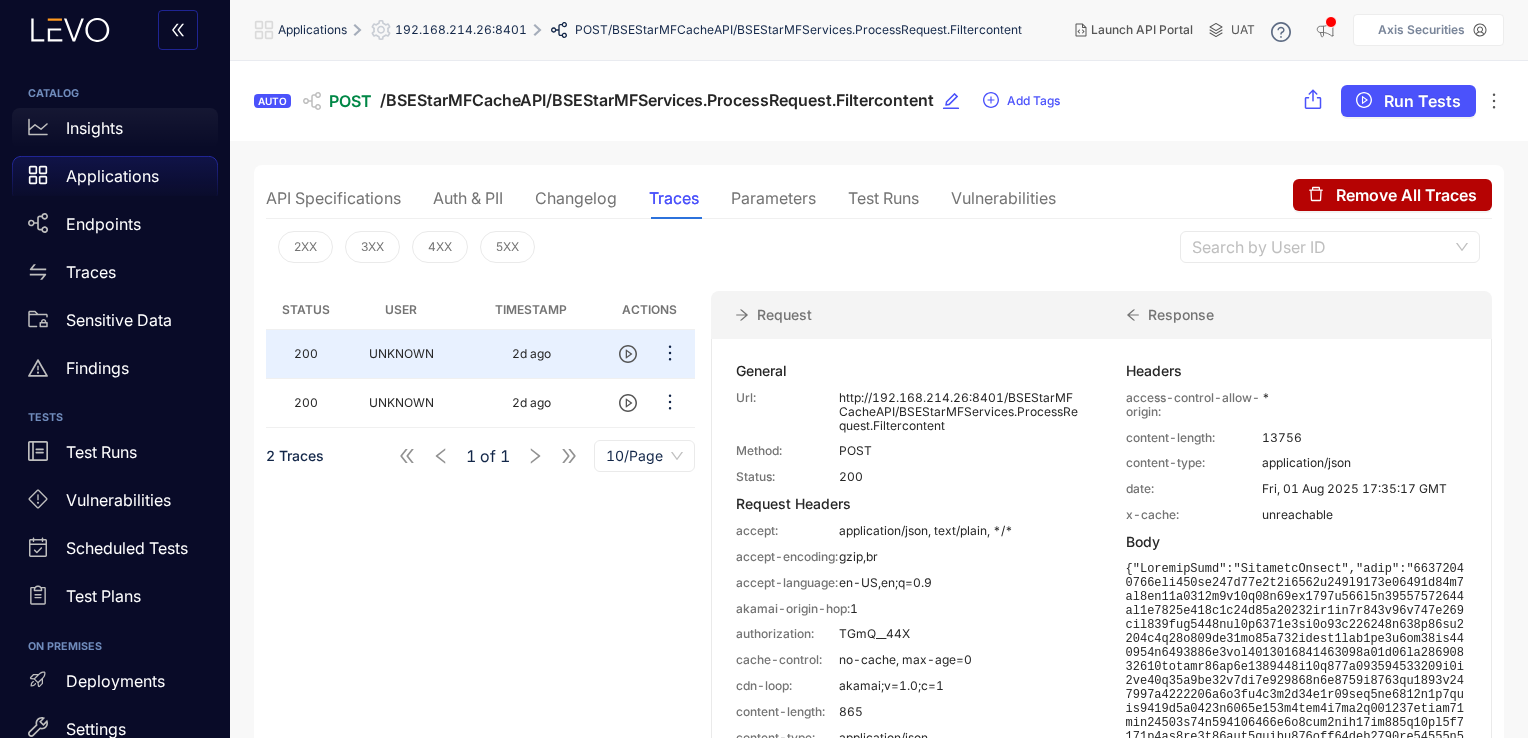 click on "Insights" at bounding box center [94, 128] 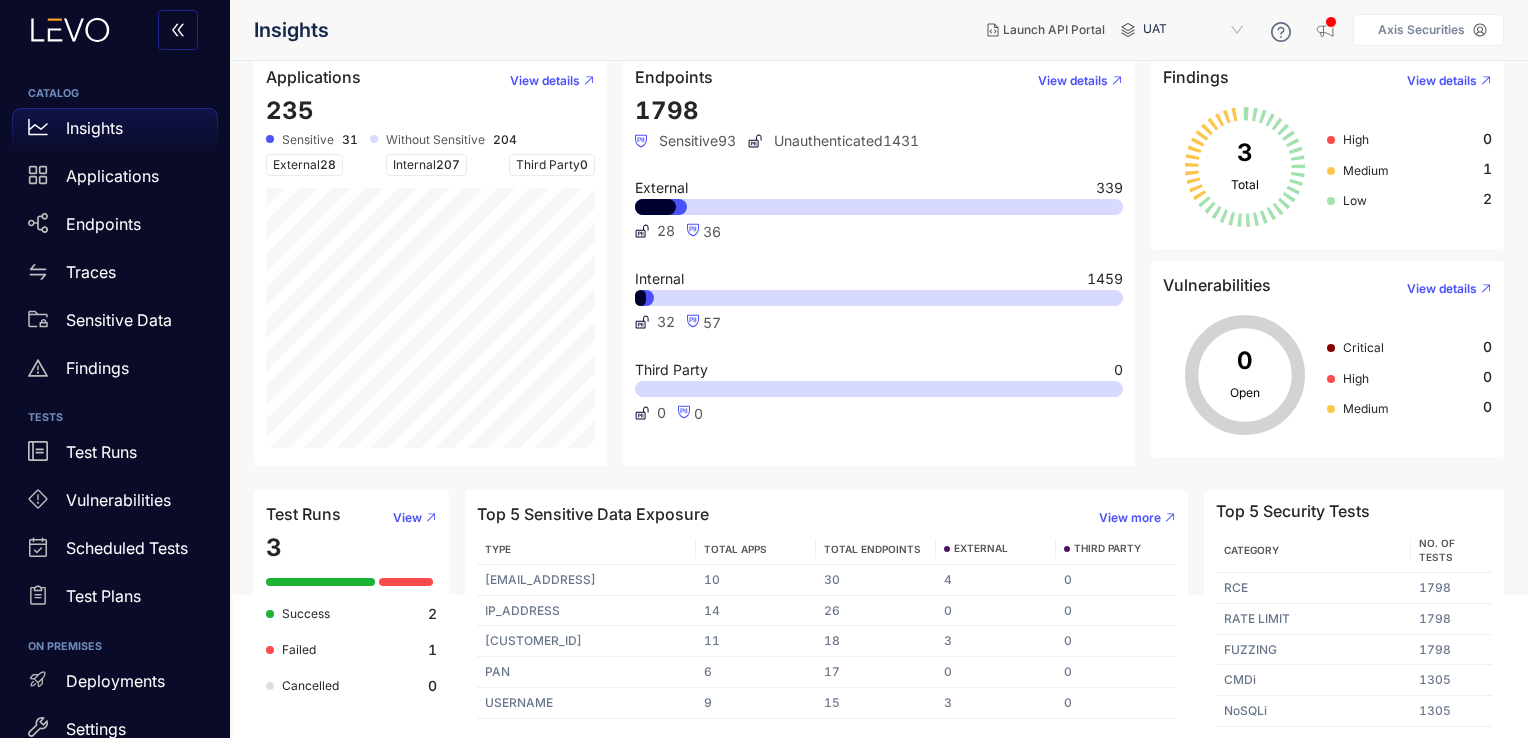 scroll, scrollTop: 0, scrollLeft: 0, axis: both 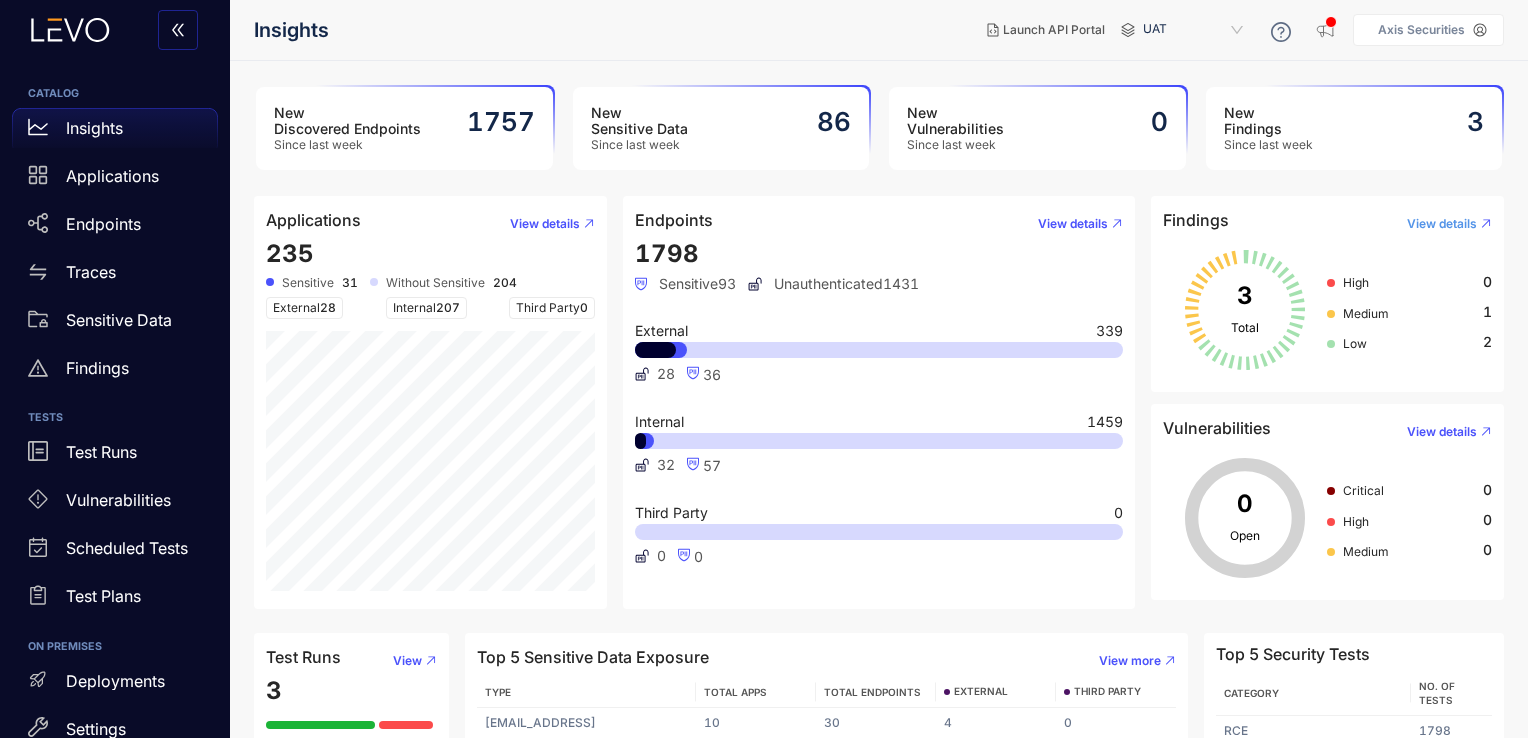 click on "View details" at bounding box center (1442, 224) 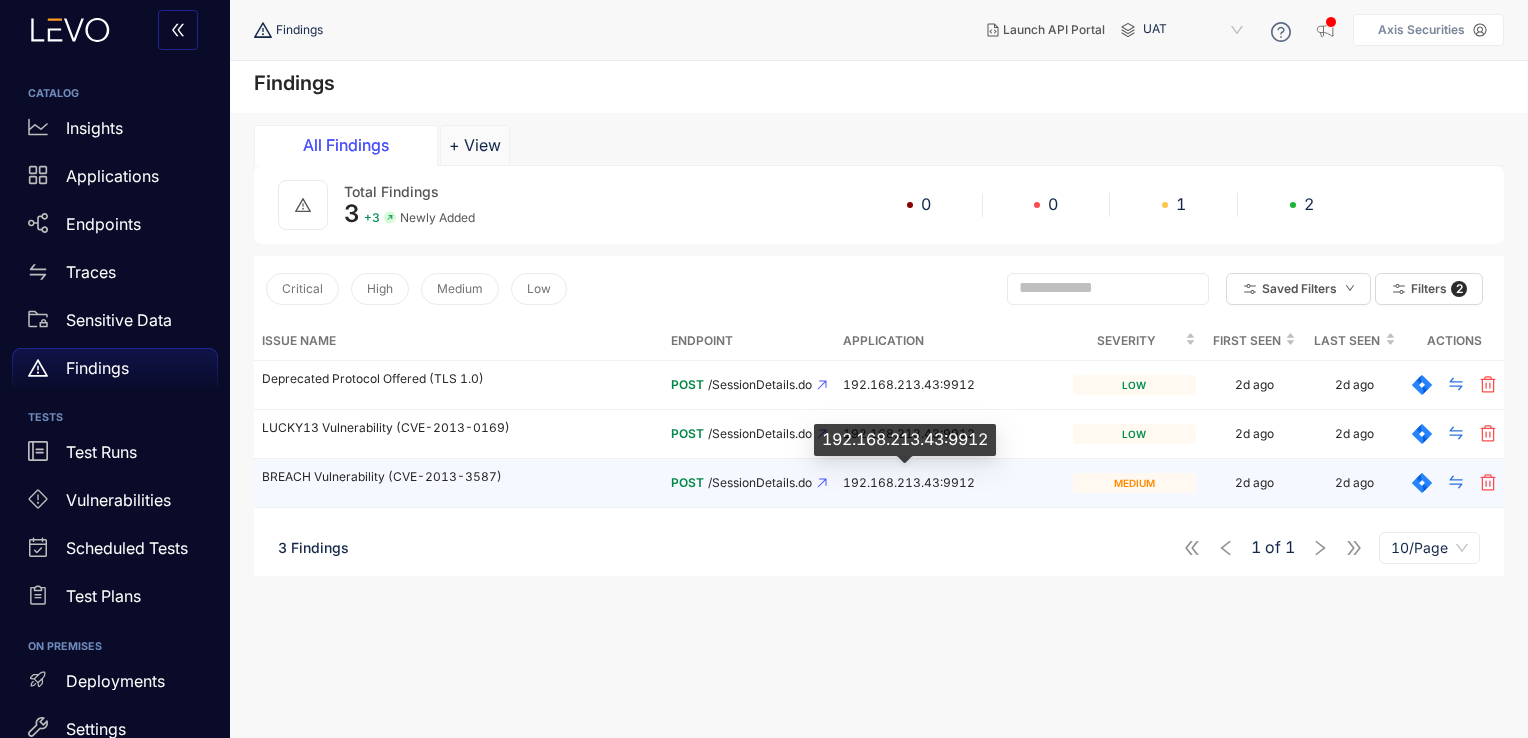 click on "192.168.213.43:9912" at bounding box center (909, 482) 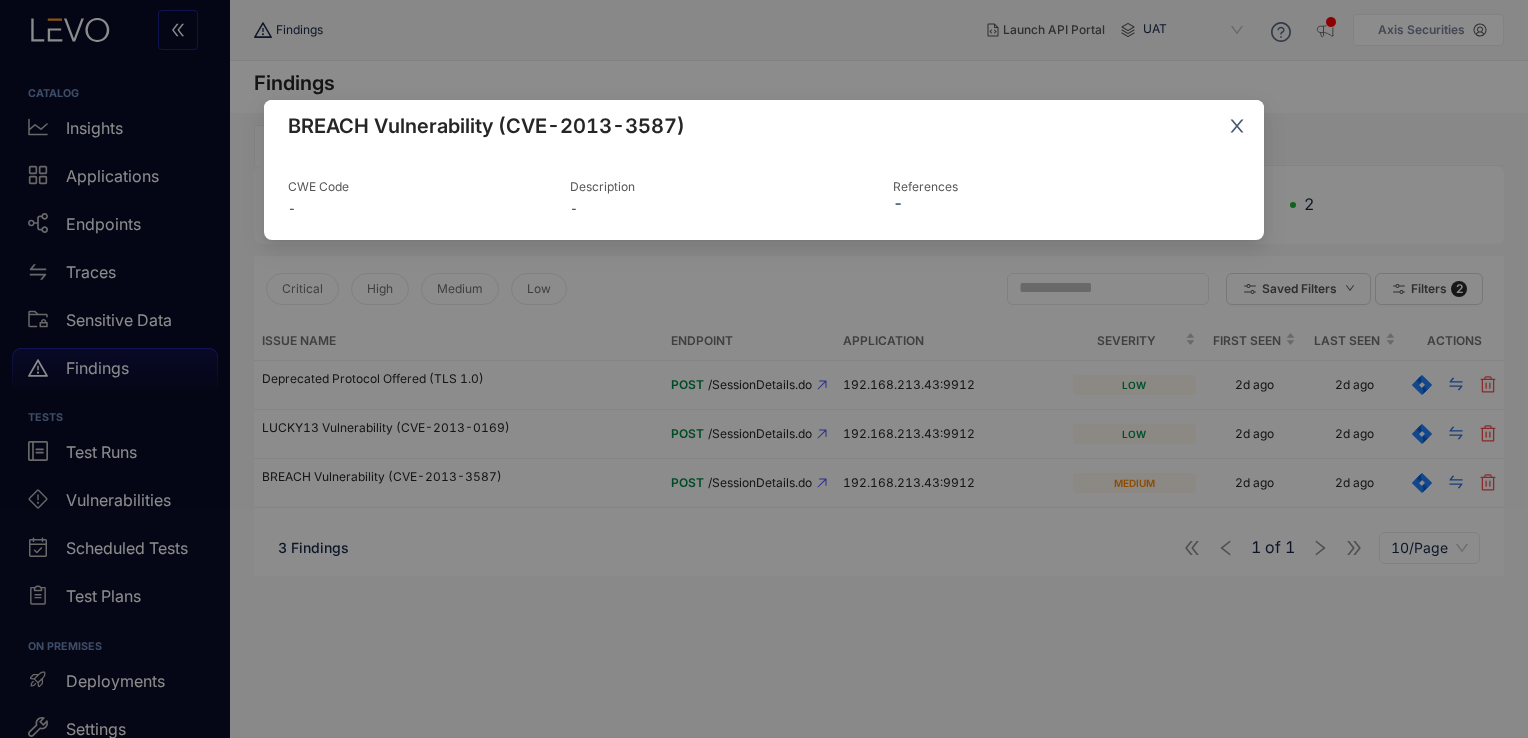 click 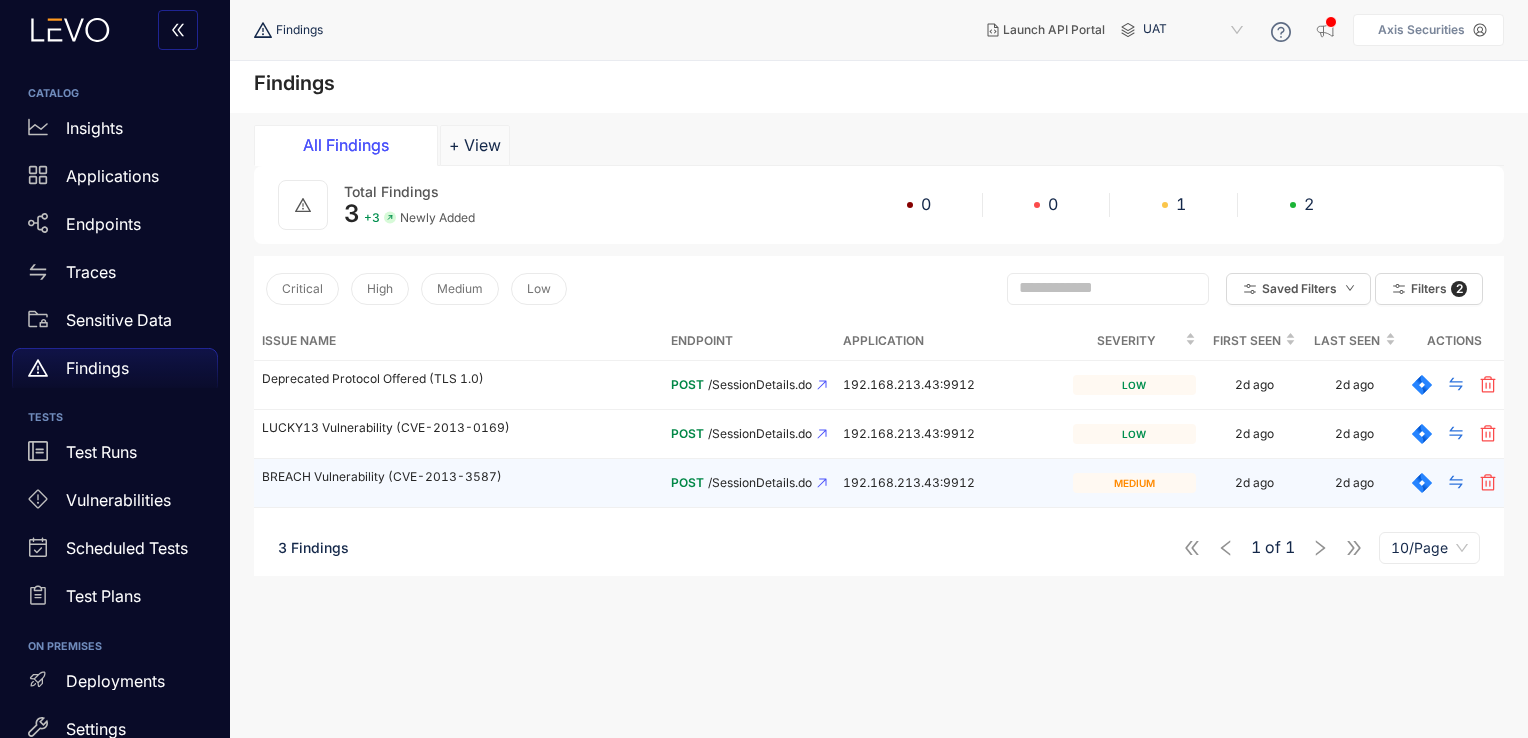 click on "POST" at bounding box center [687, 482] 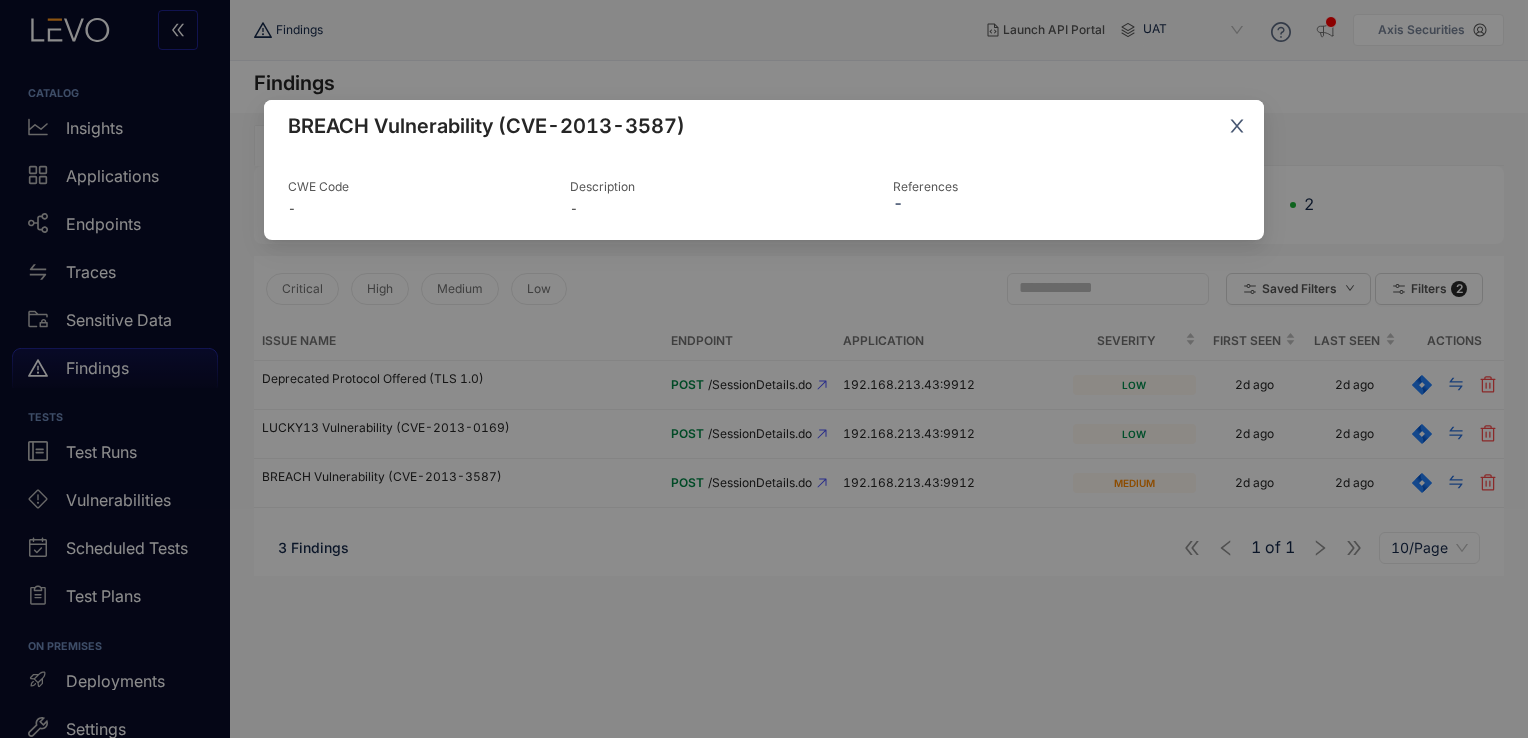 click 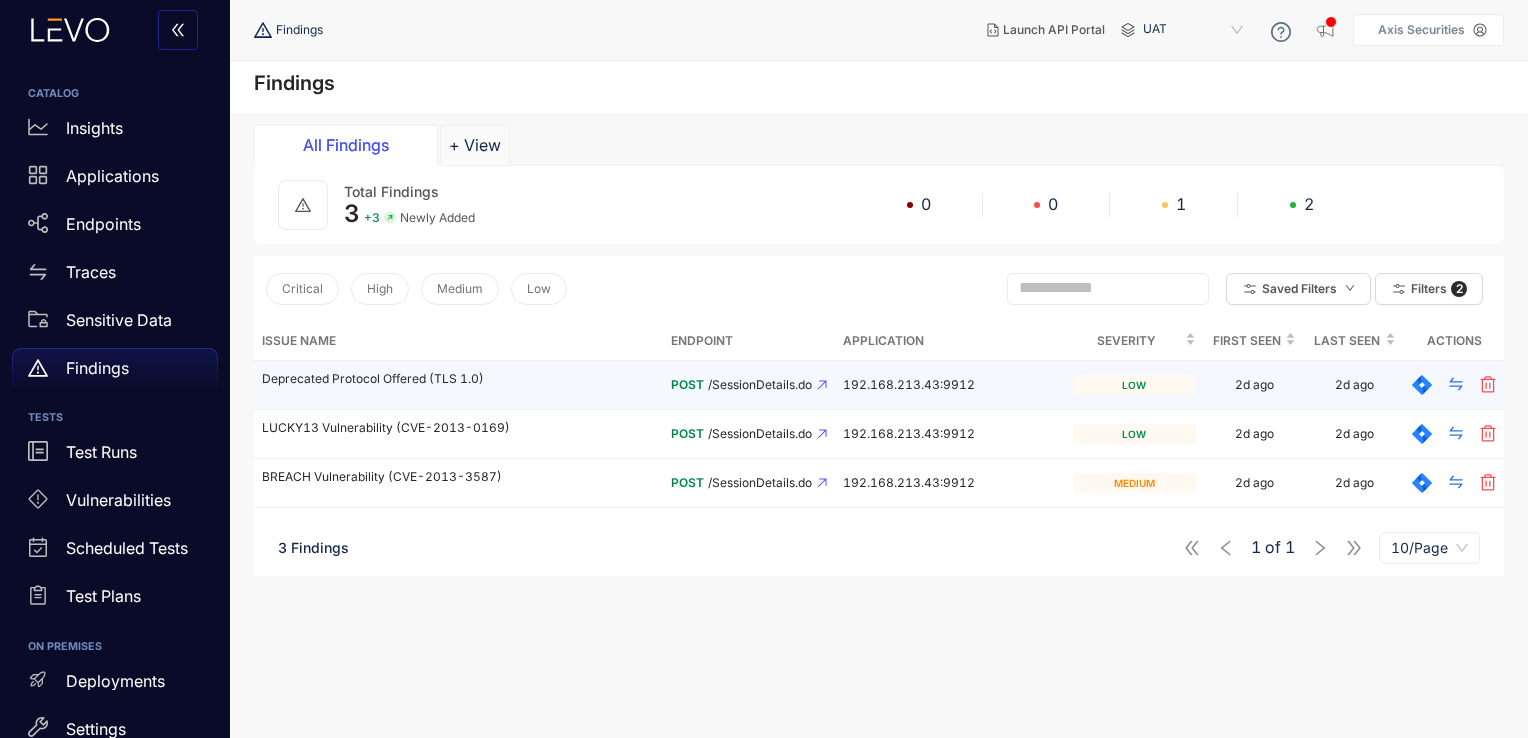 click on "Deprecated Protocol Offered (TLS 1.0)" at bounding box center [458, 379] 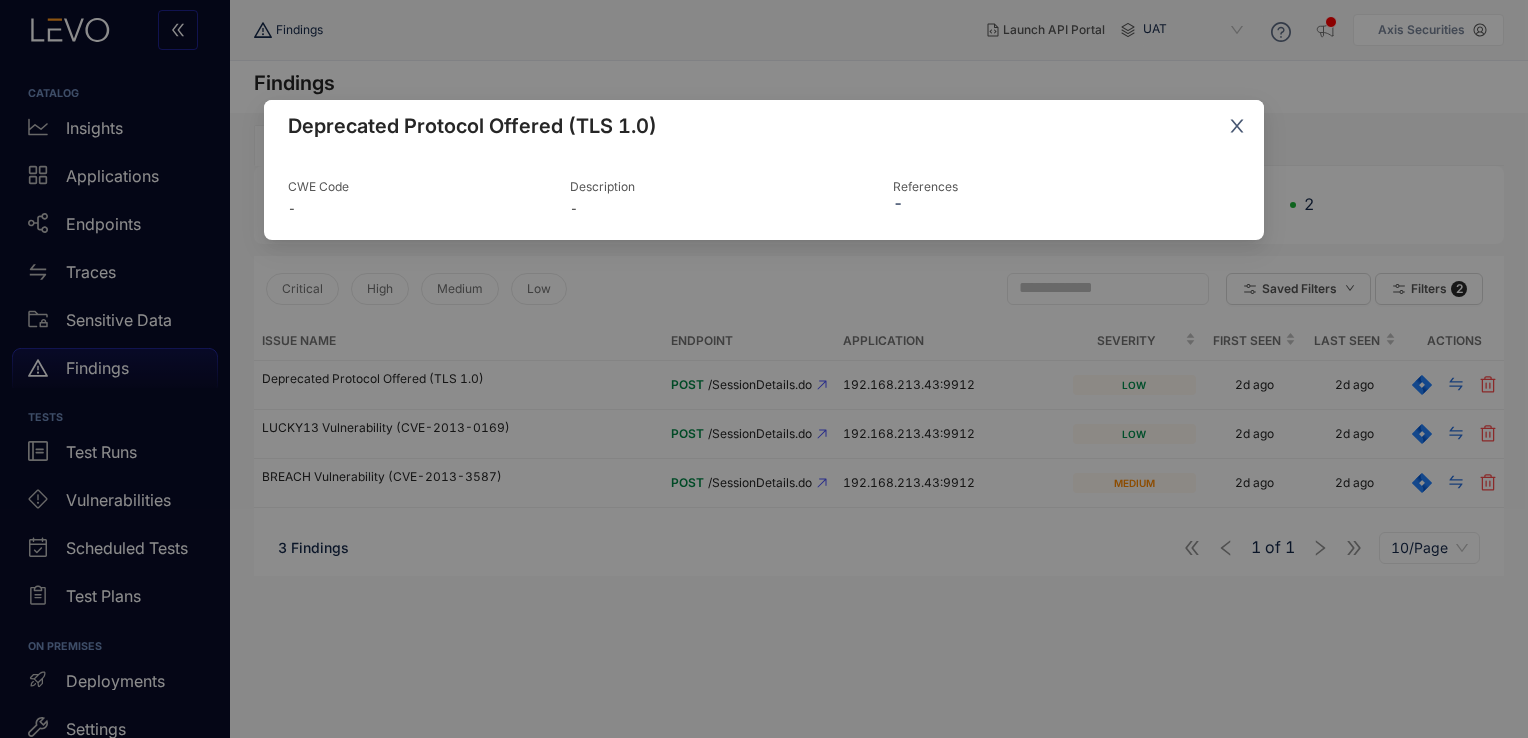 click at bounding box center (1237, 127) 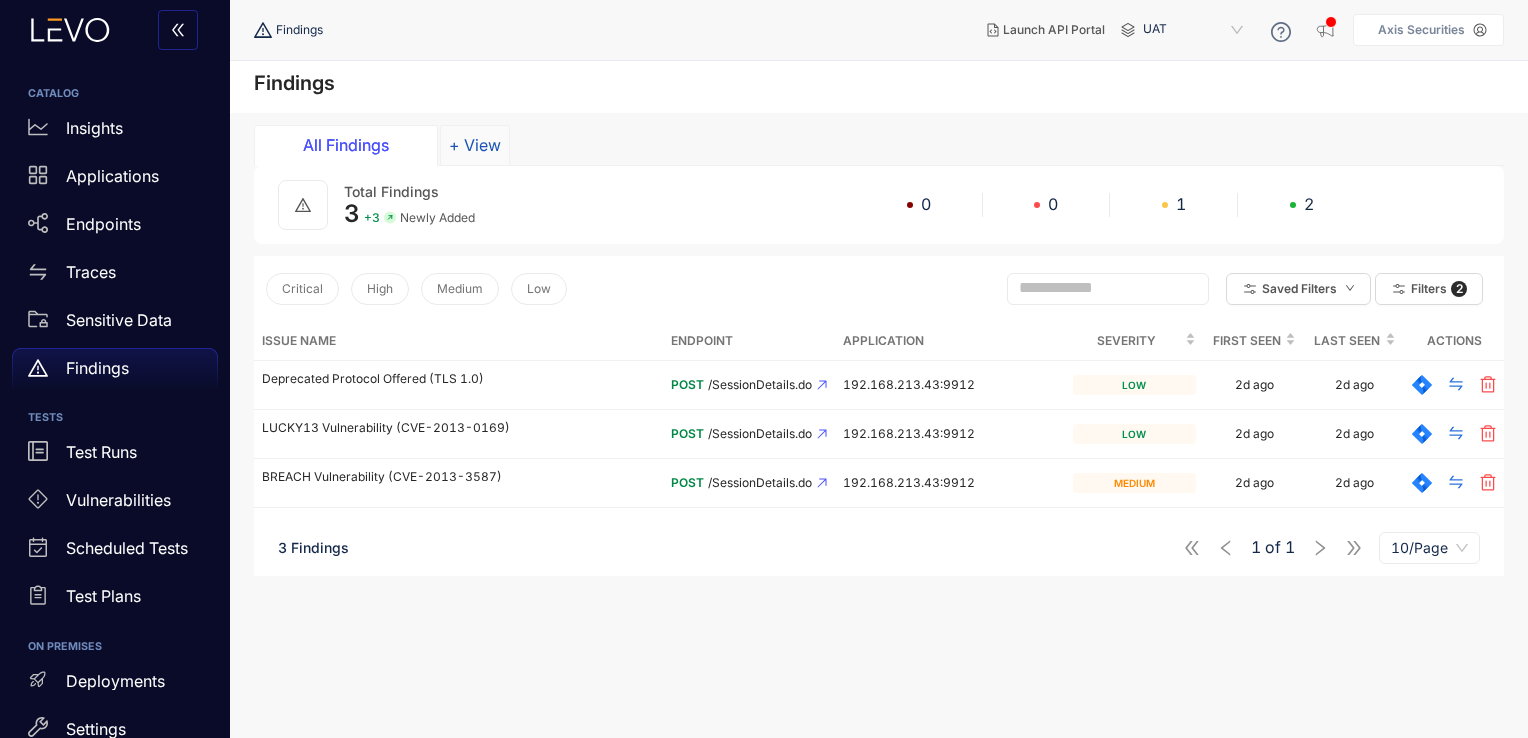 click on "+ View" at bounding box center (475, 145) 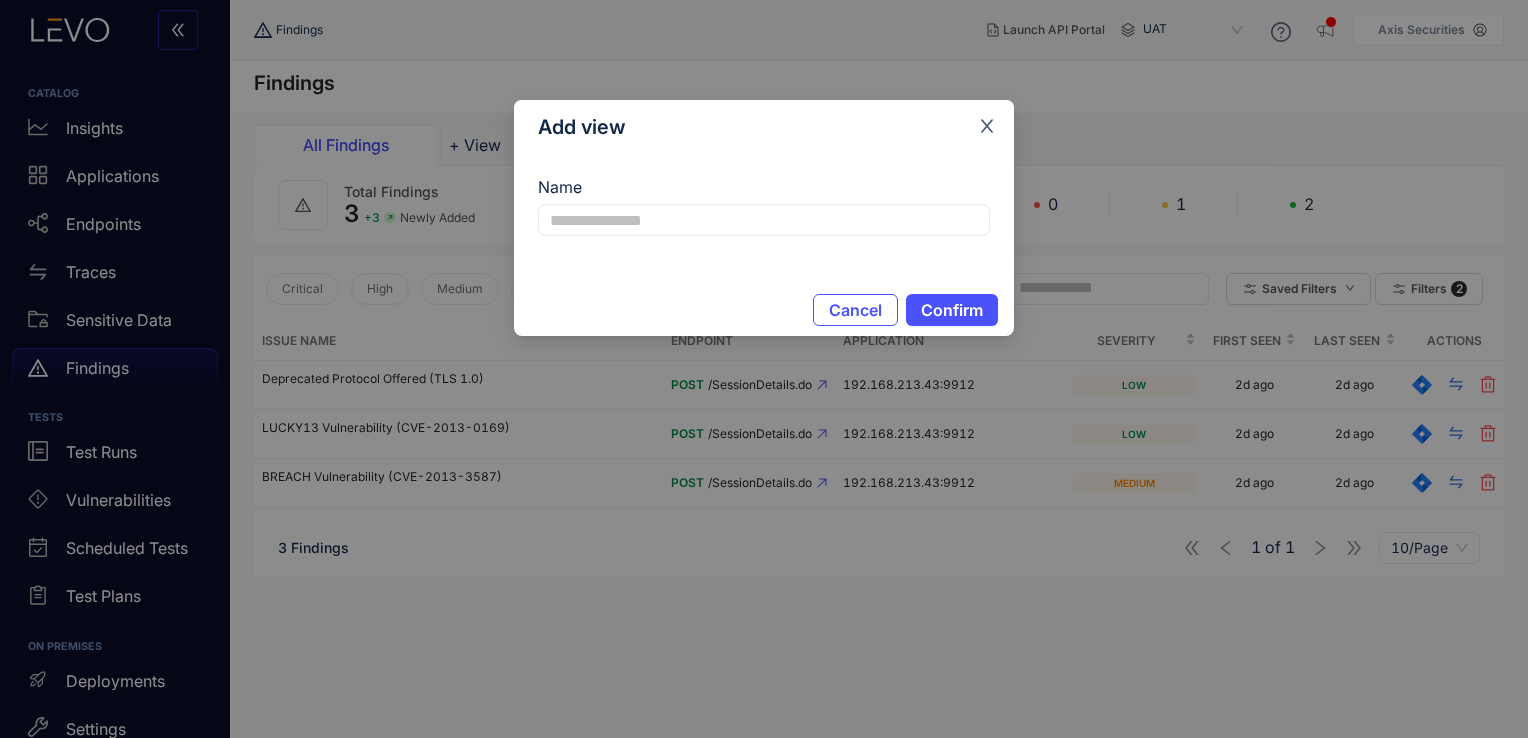 click at bounding box center [987, 127] 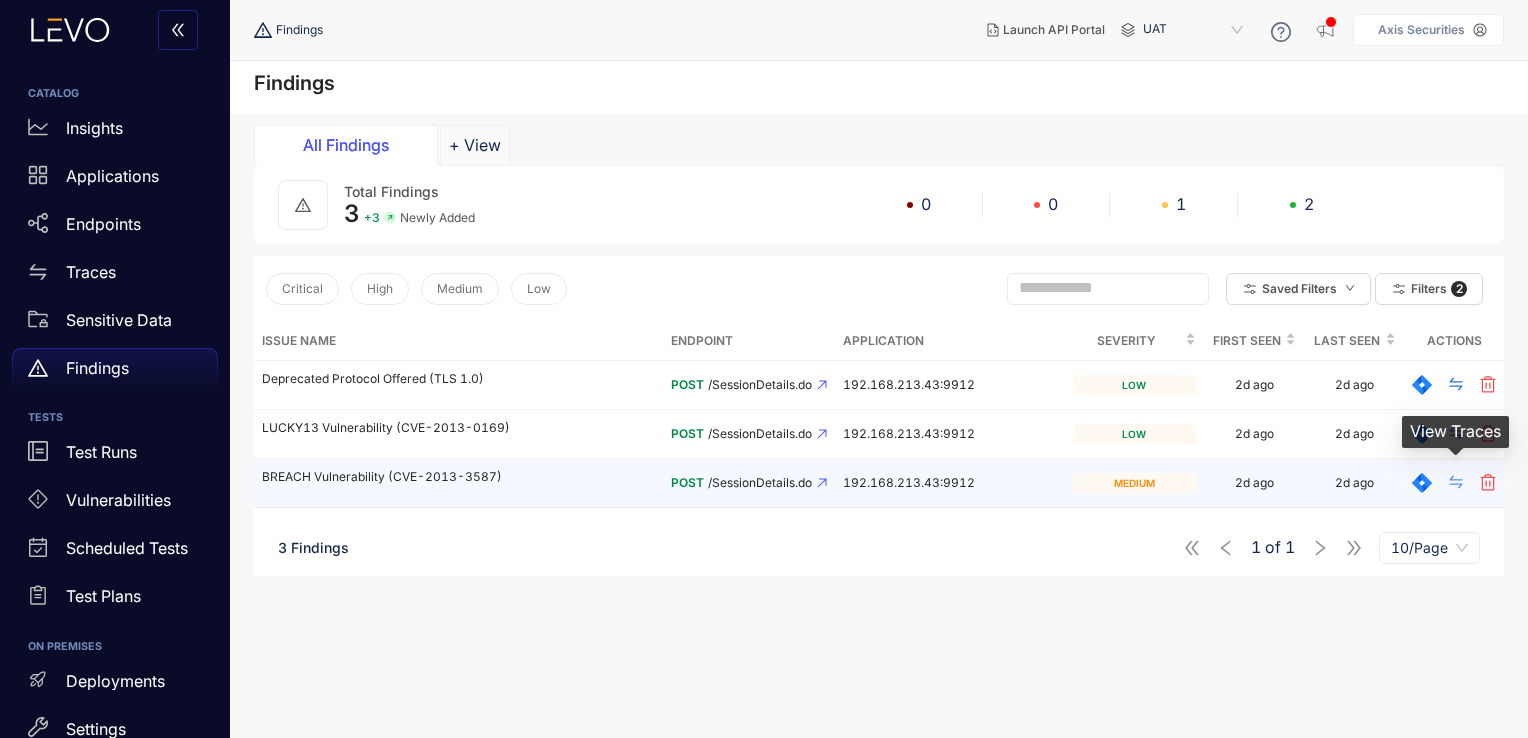 click 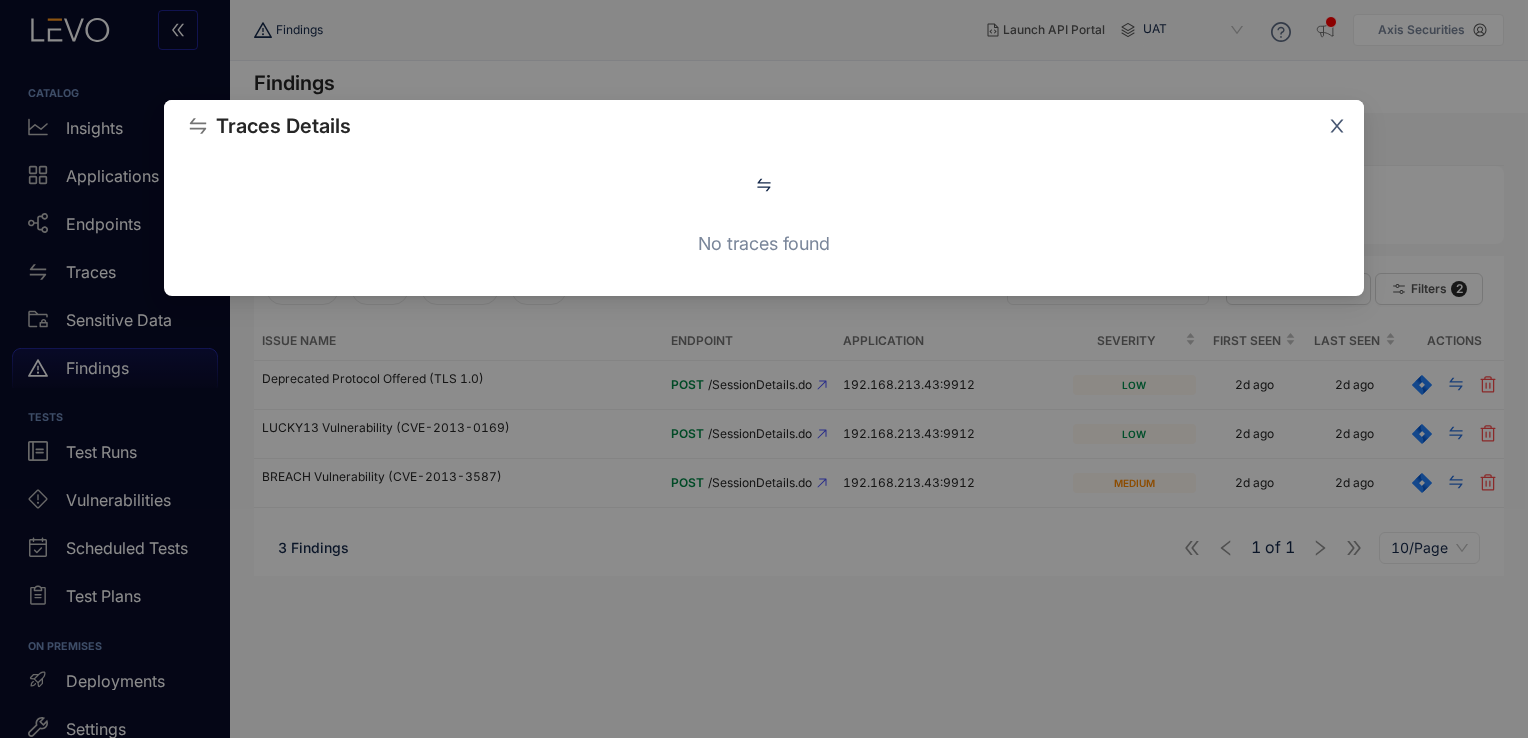 click 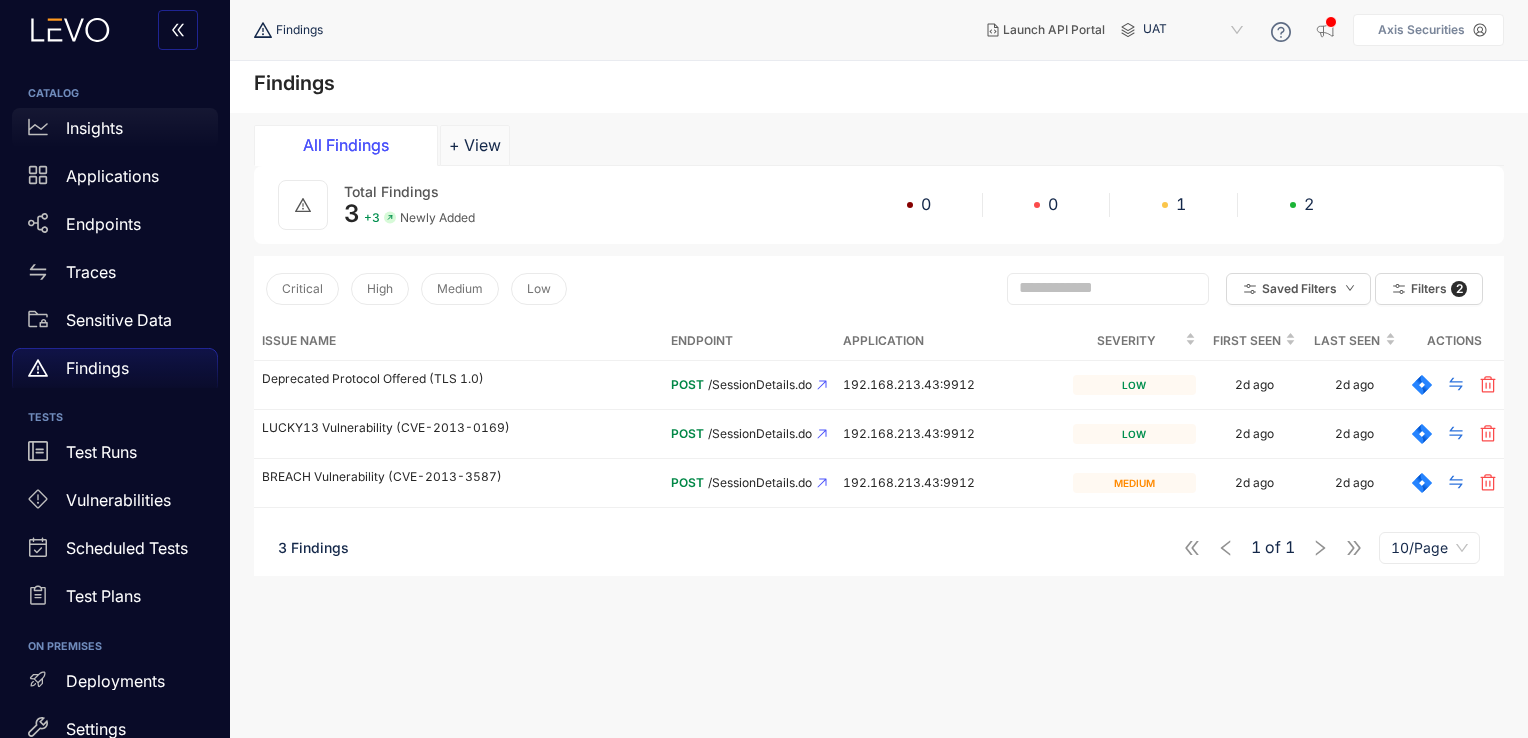click on "Insights" at bounding box center (115, 128) 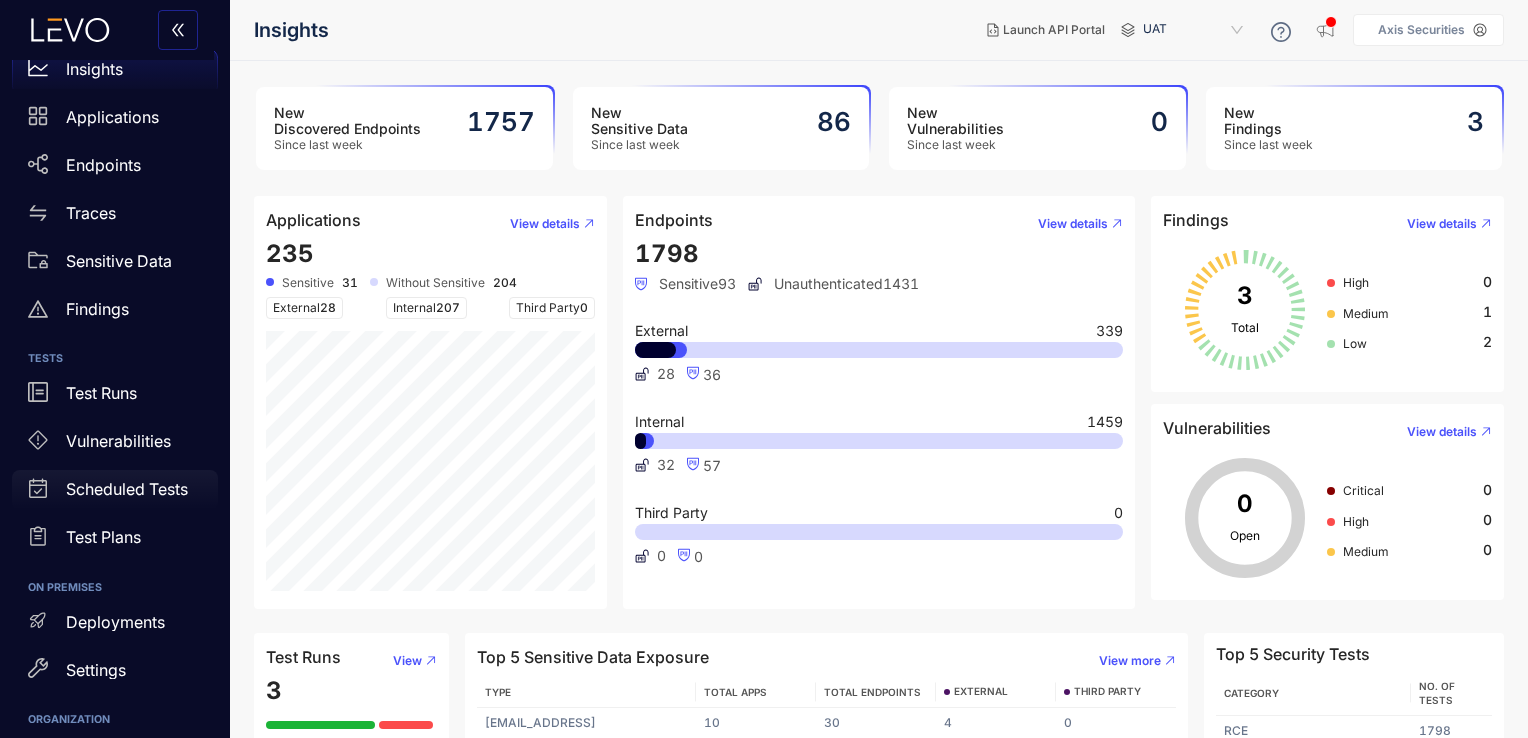 scroll, scrollTop: 0, scrollLeft: 0, axis: both 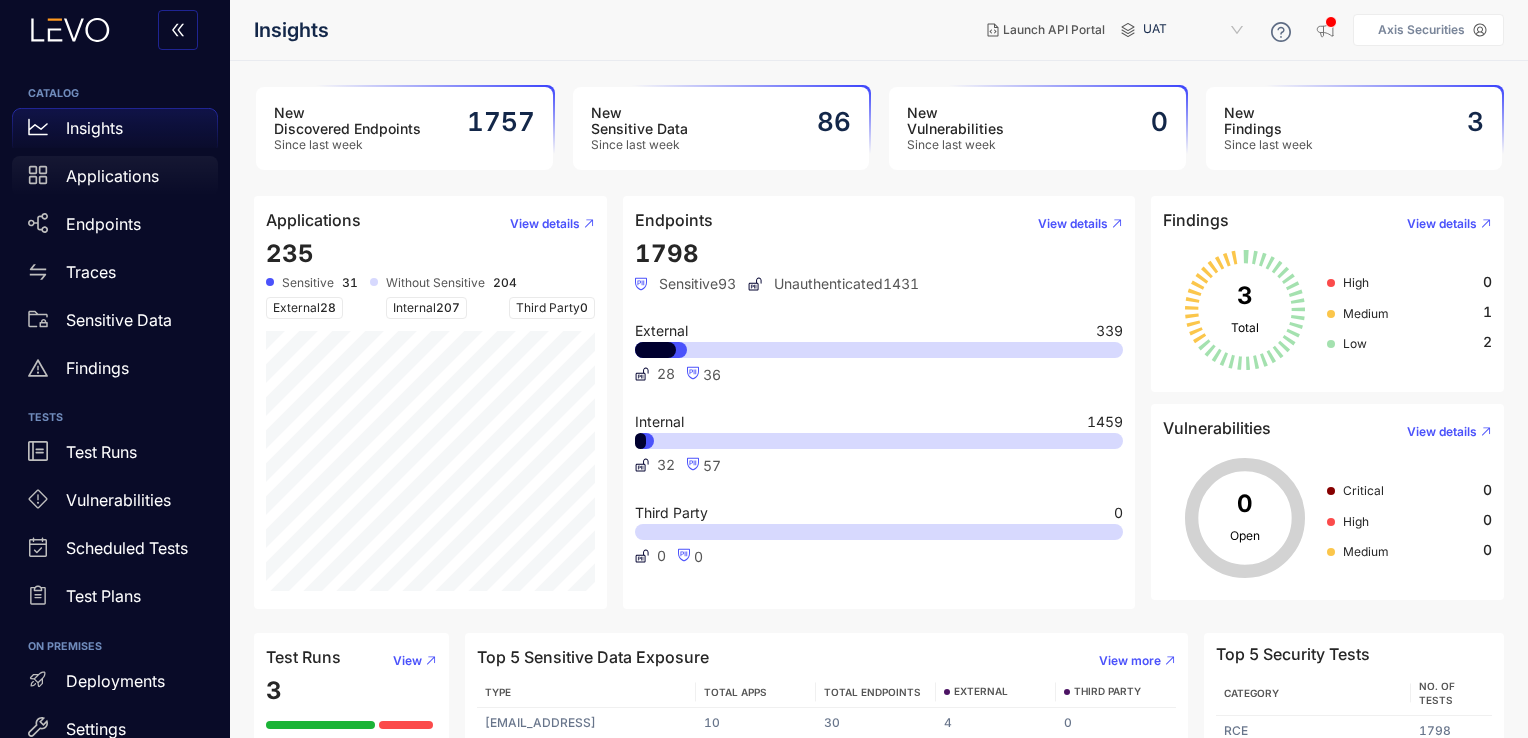 click on "Applications" at bounding box center (112, 176) 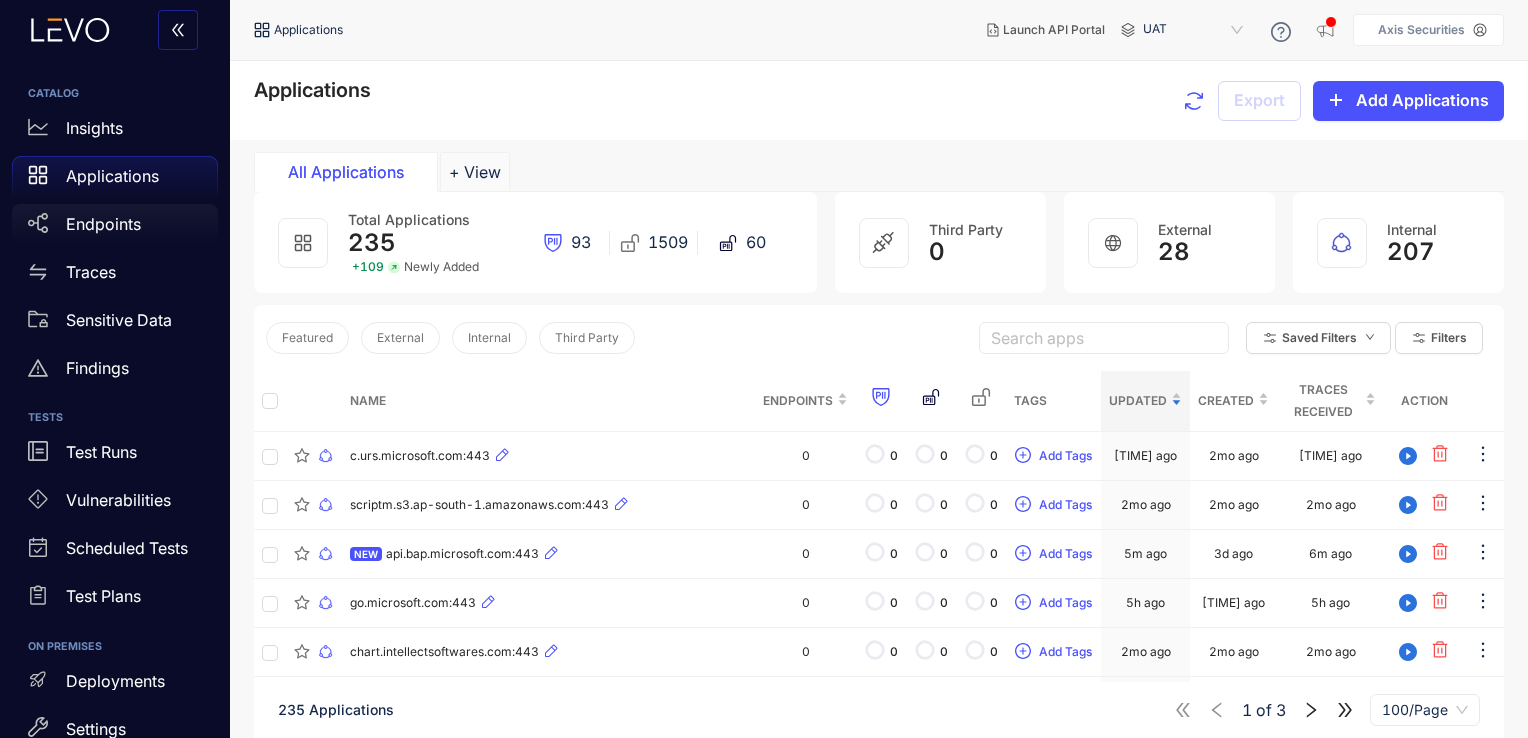 click on "Endpoints" at bounding box center (115, 224) 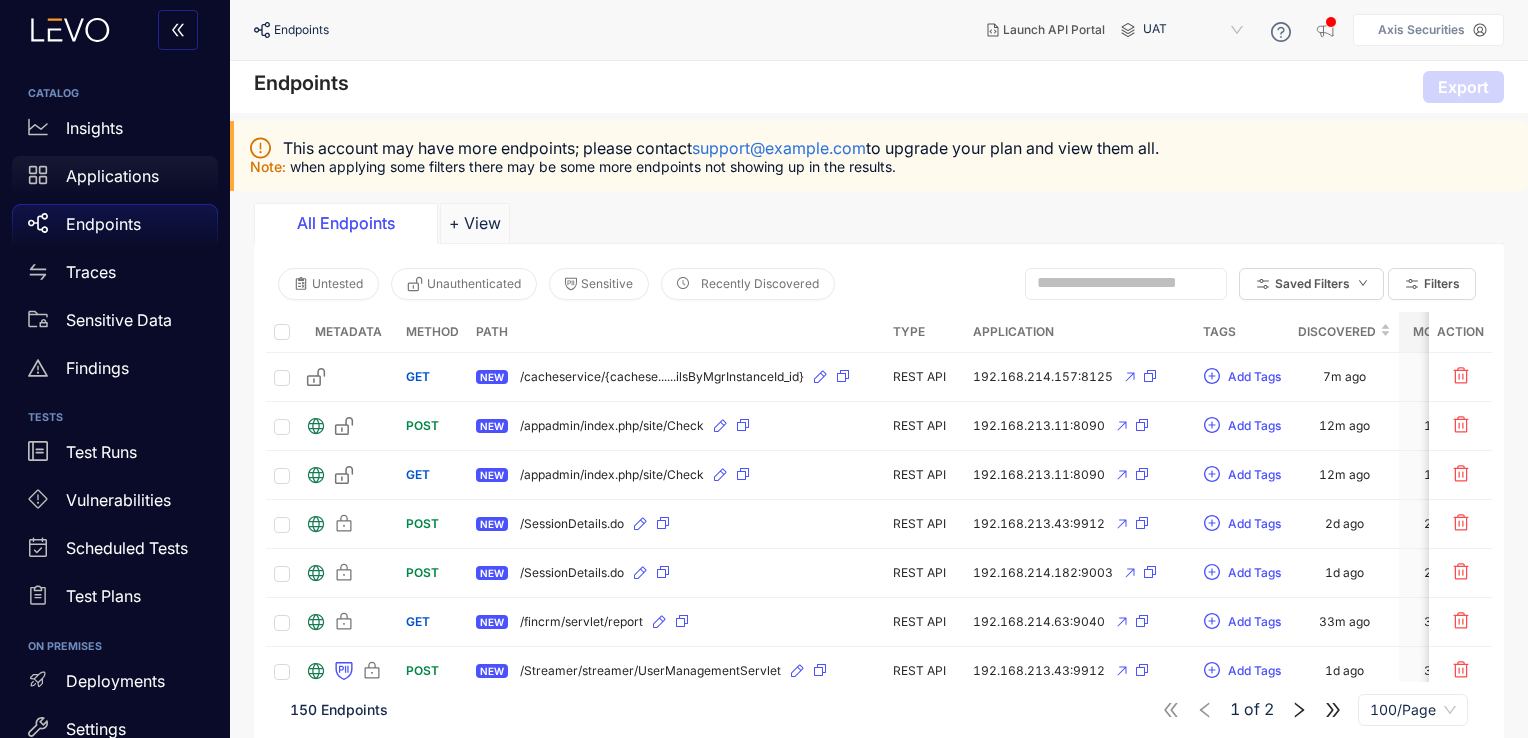 click on "Applications" at bounding box center (112, 176) 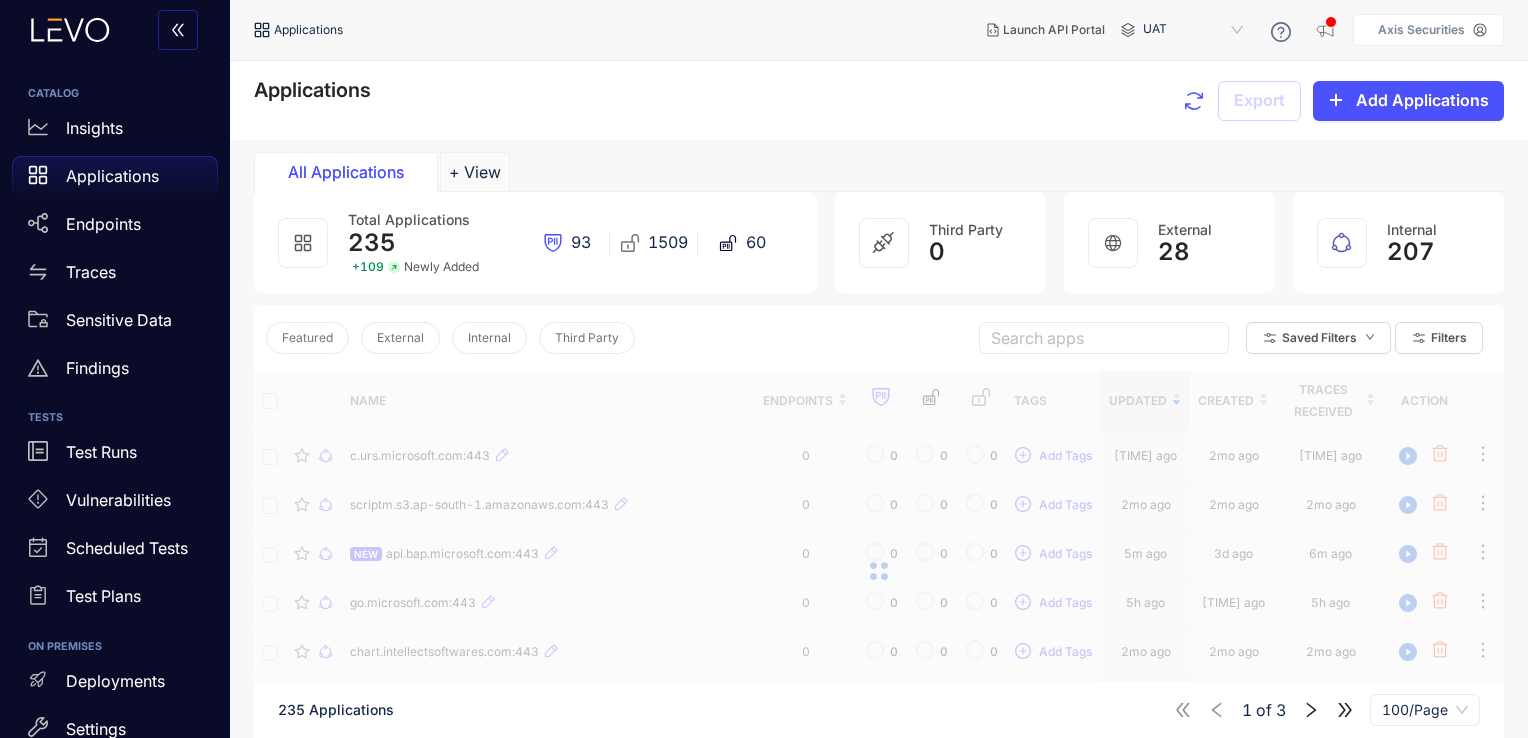 click on "Applications" at bounding box center [112, 176] 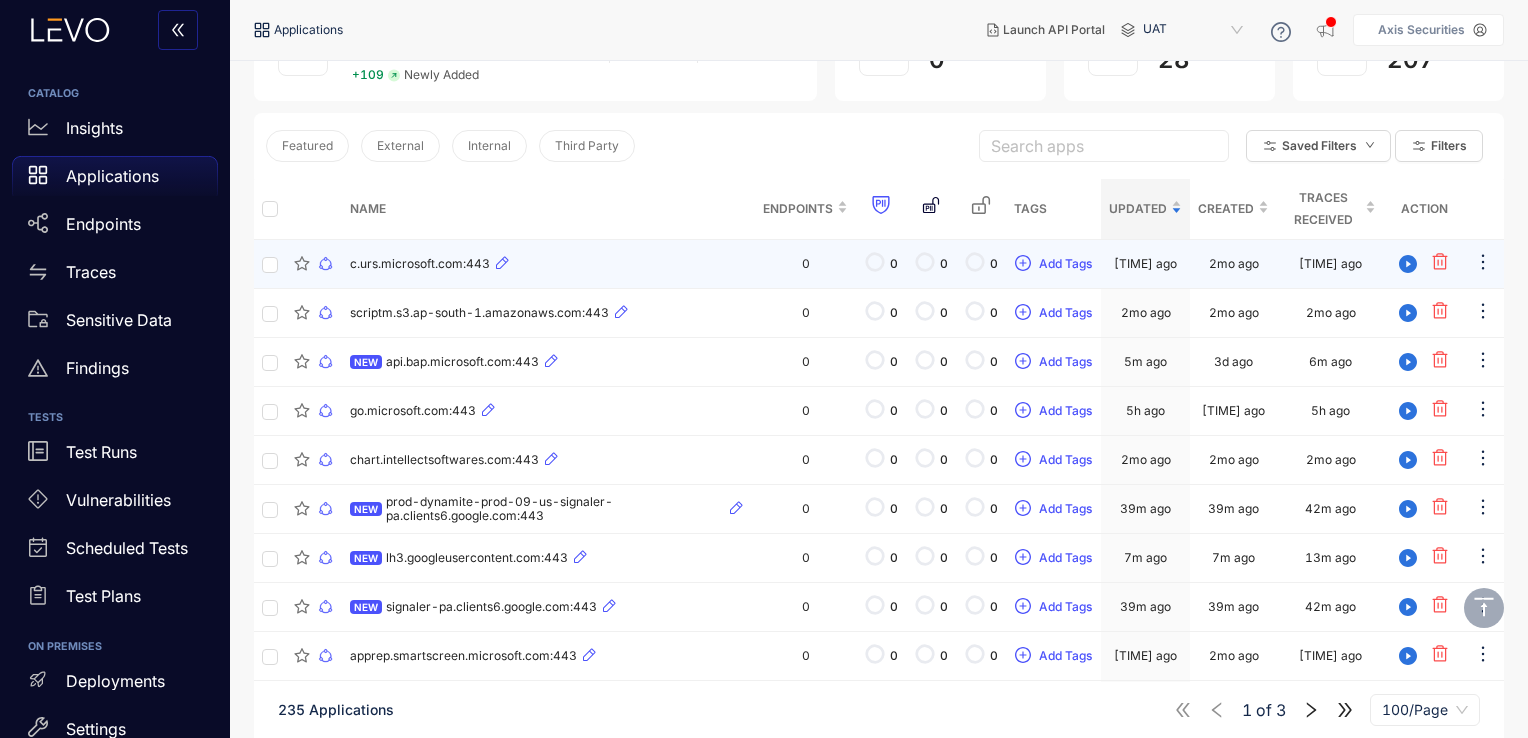 scroll, scrollTop: 0, scrollLeft: 0, axis: both 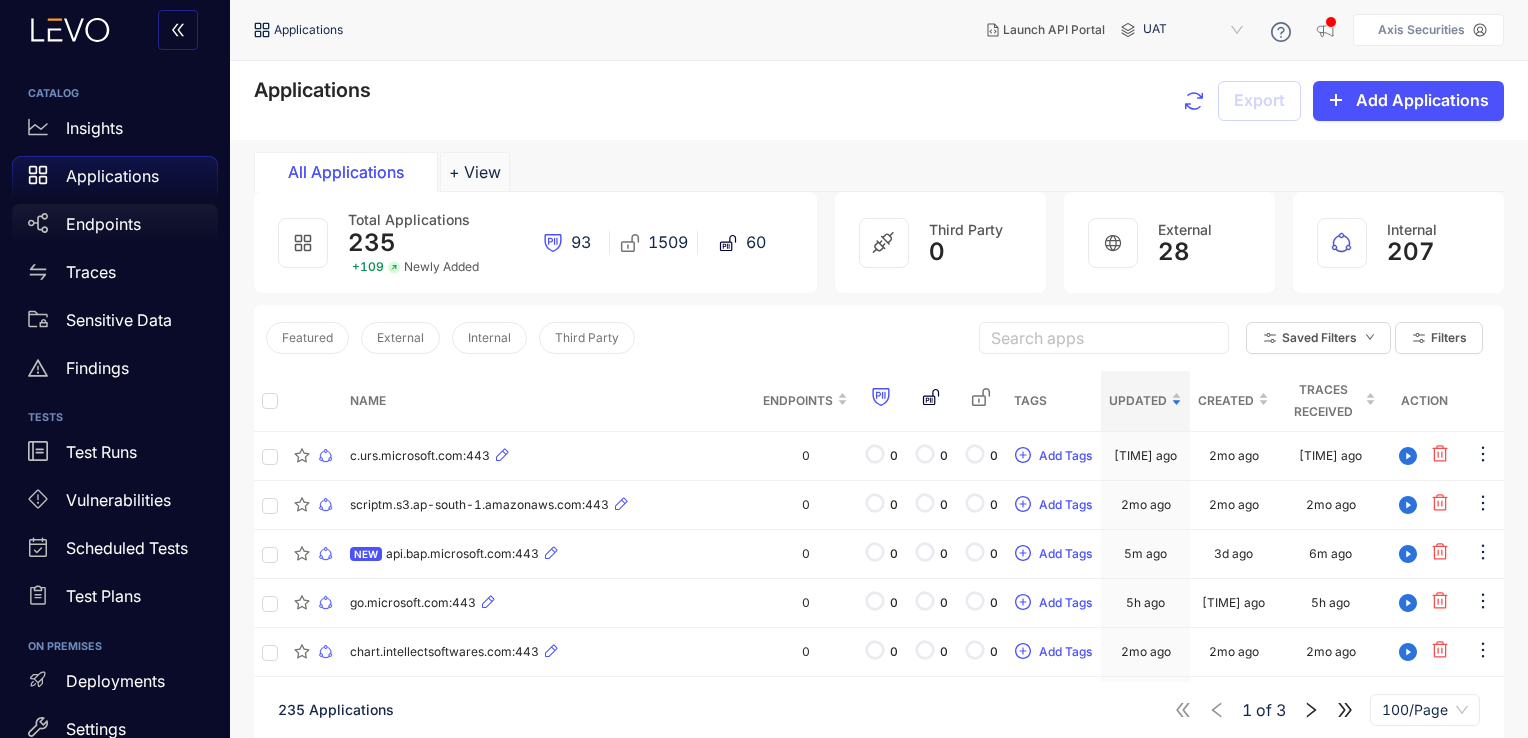 click on "Endpoints" at bounding box center [103, 224] 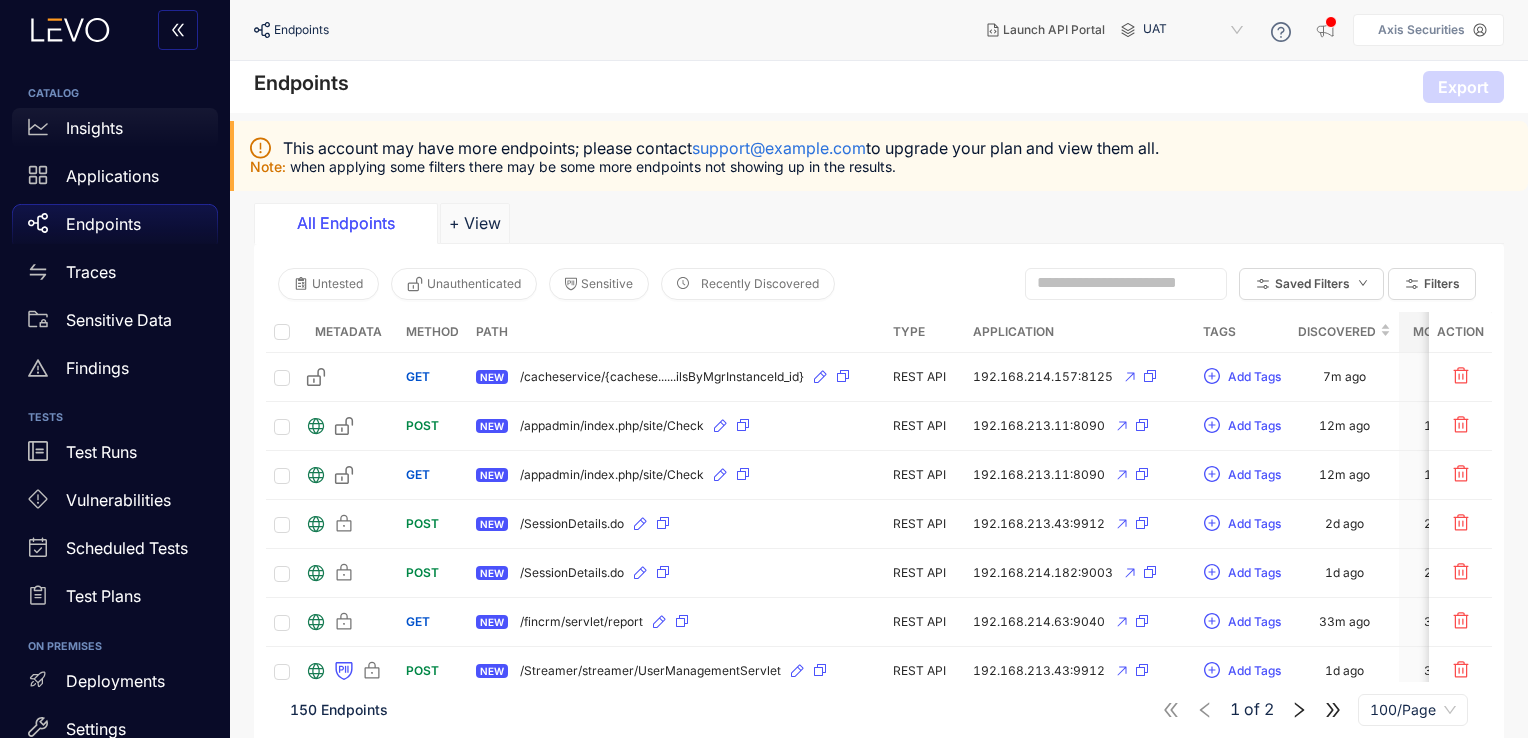 click on "Insights" at bounding box center [115, 128] 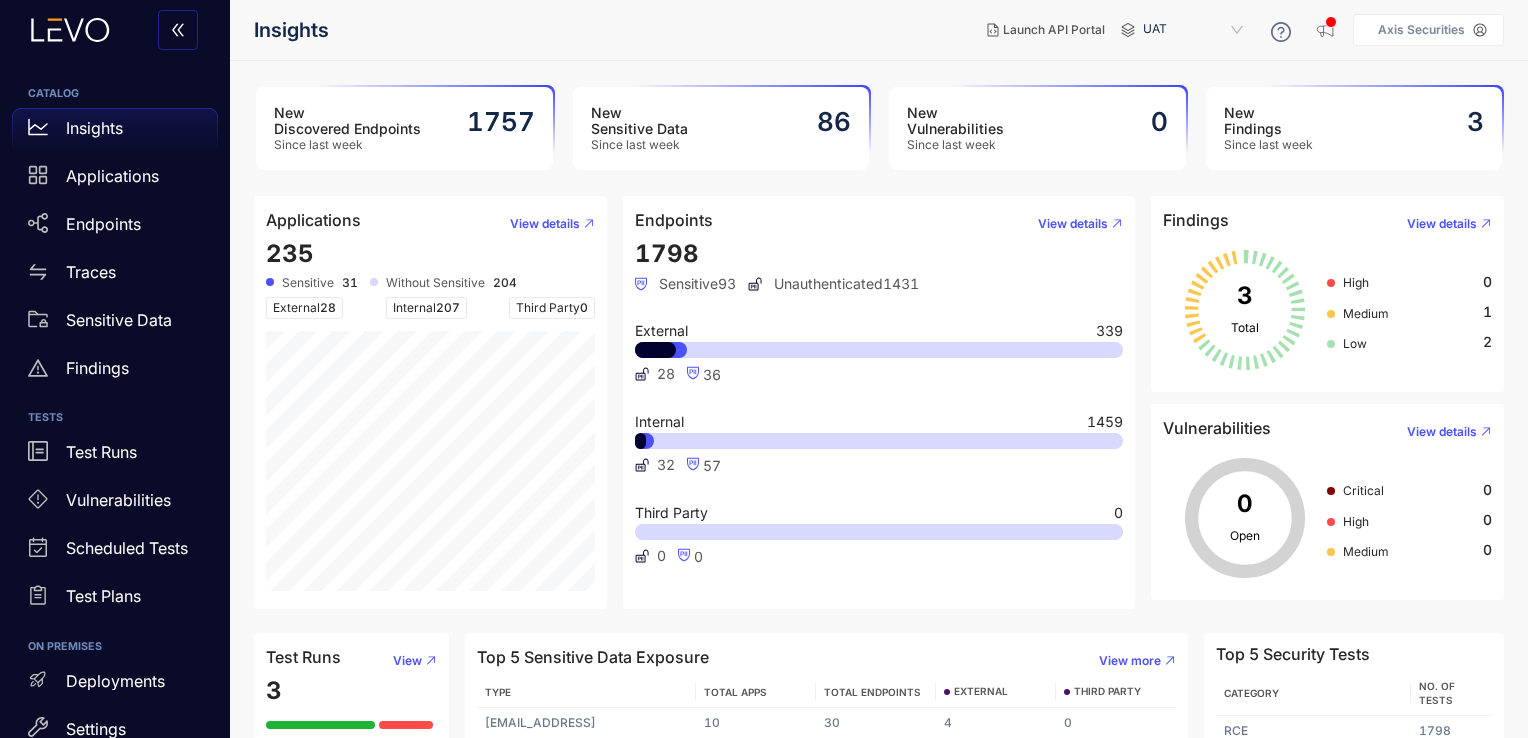 scroll, scrollTop: 143, scrollLeft: 0, axis: vertical 